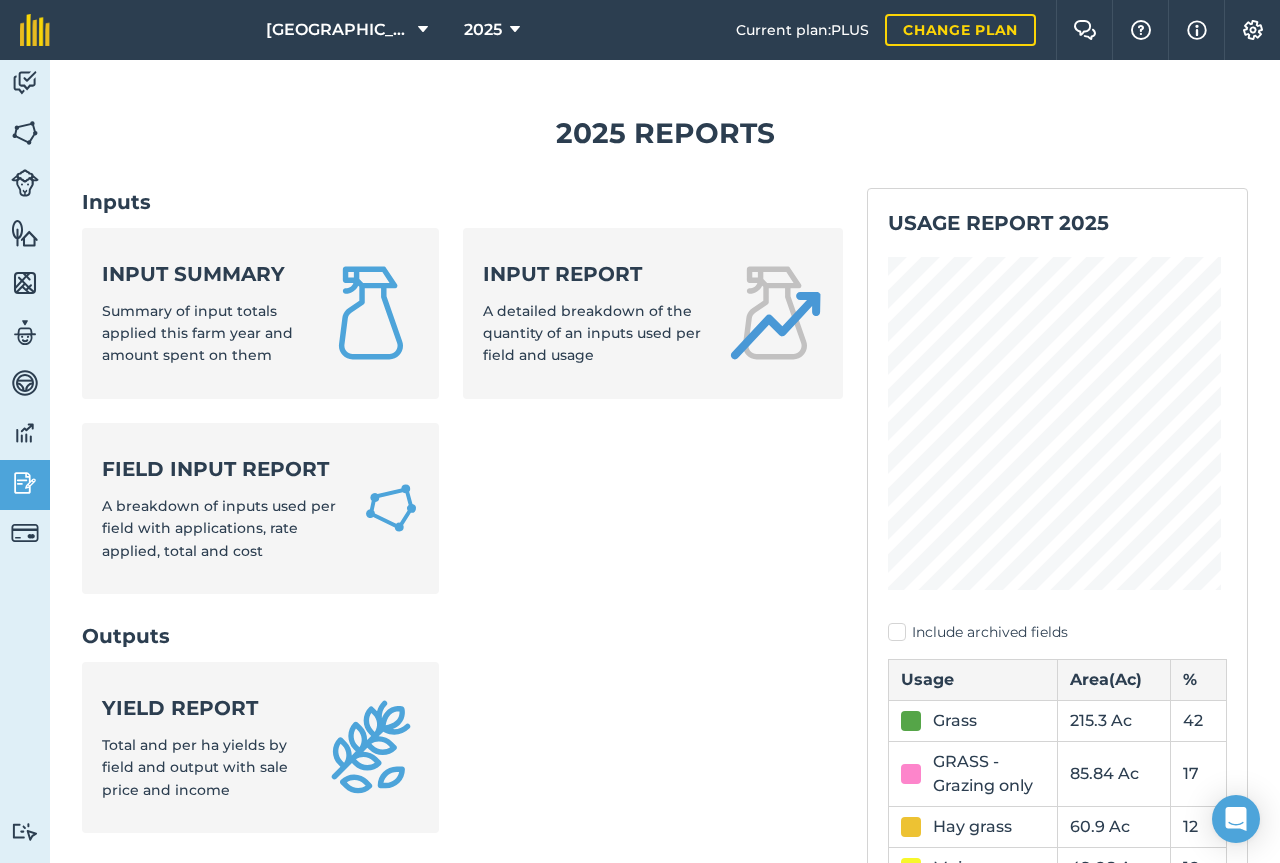 scroll, scrollTop: 0, scrollLeft: 0, axis: both 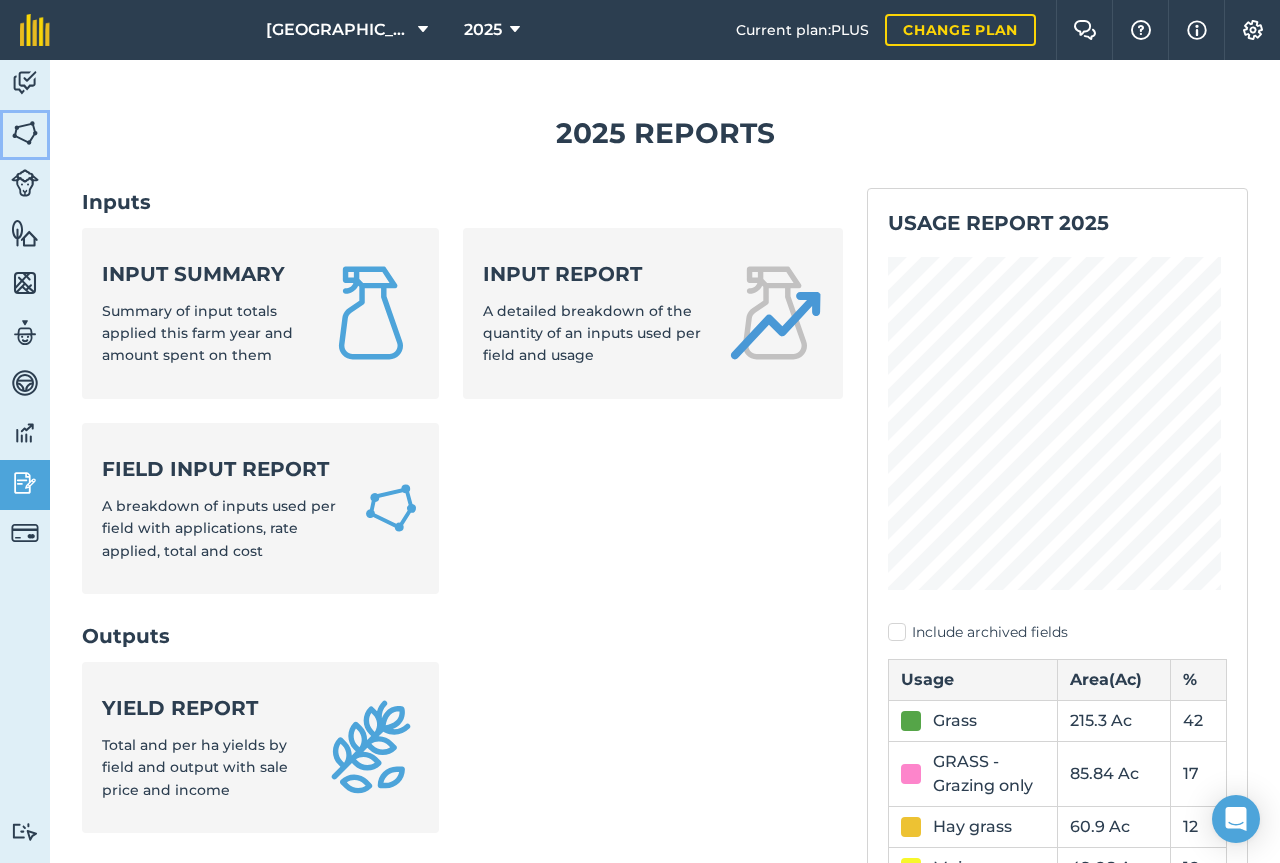 click at bounding box center (25, 133) 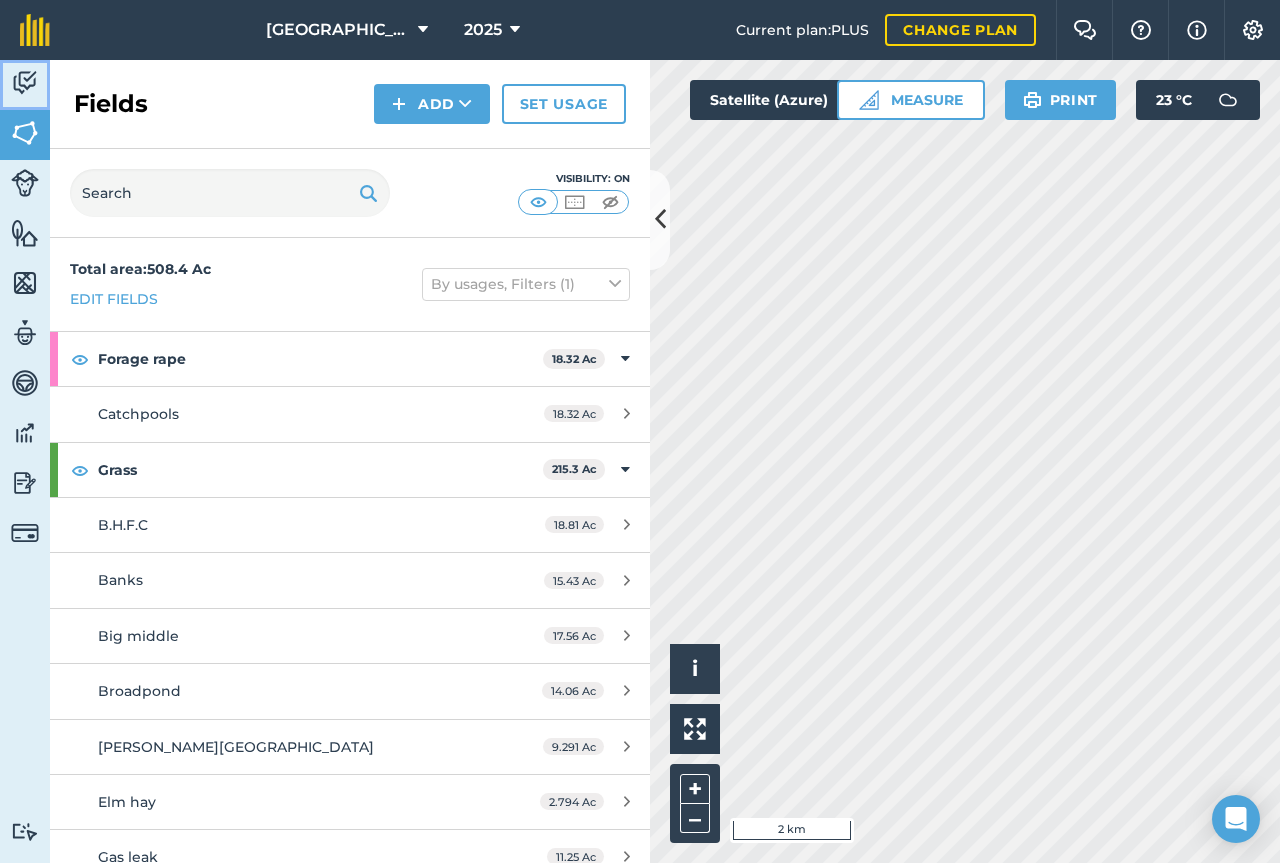 click at bounding box center (25, 83) 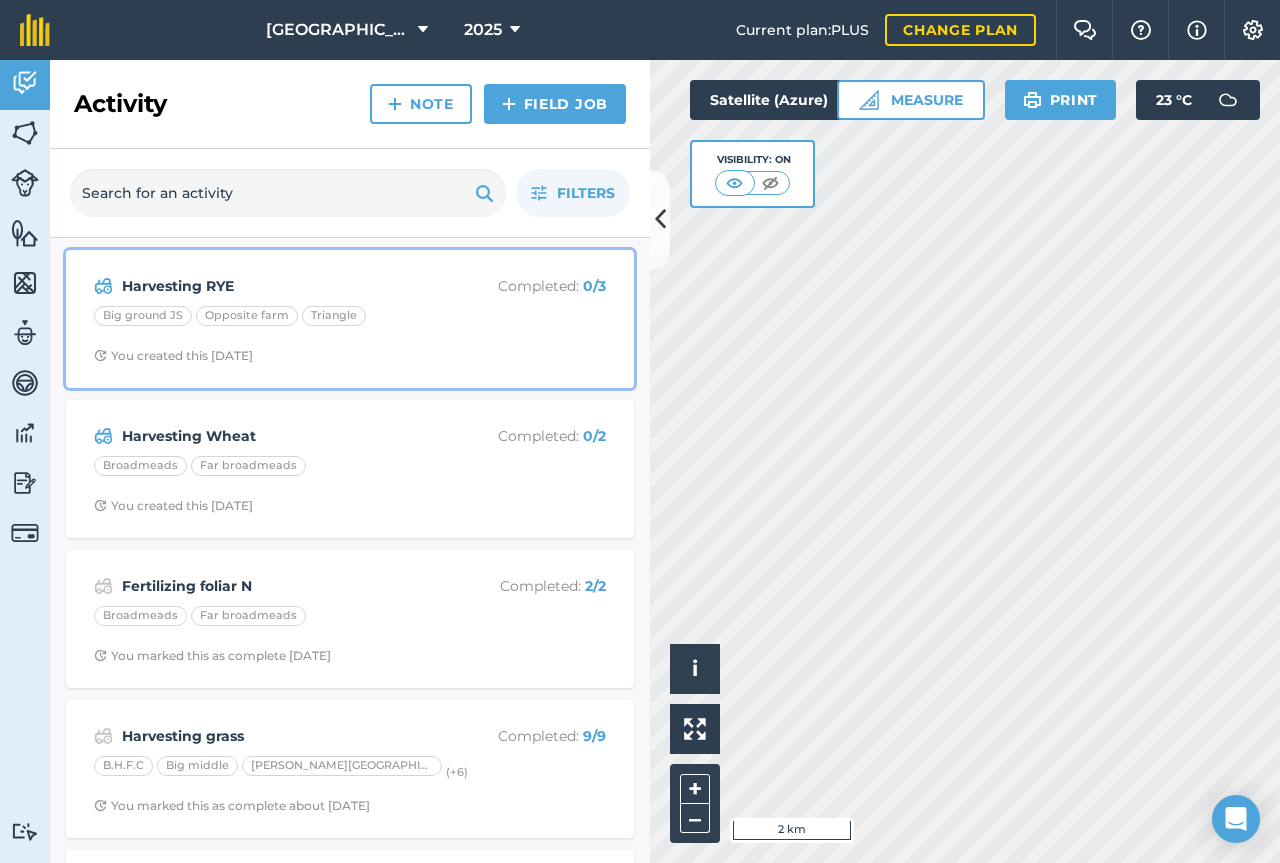 click on "Completed :   0 / 3" at bounding box center (526, 286) 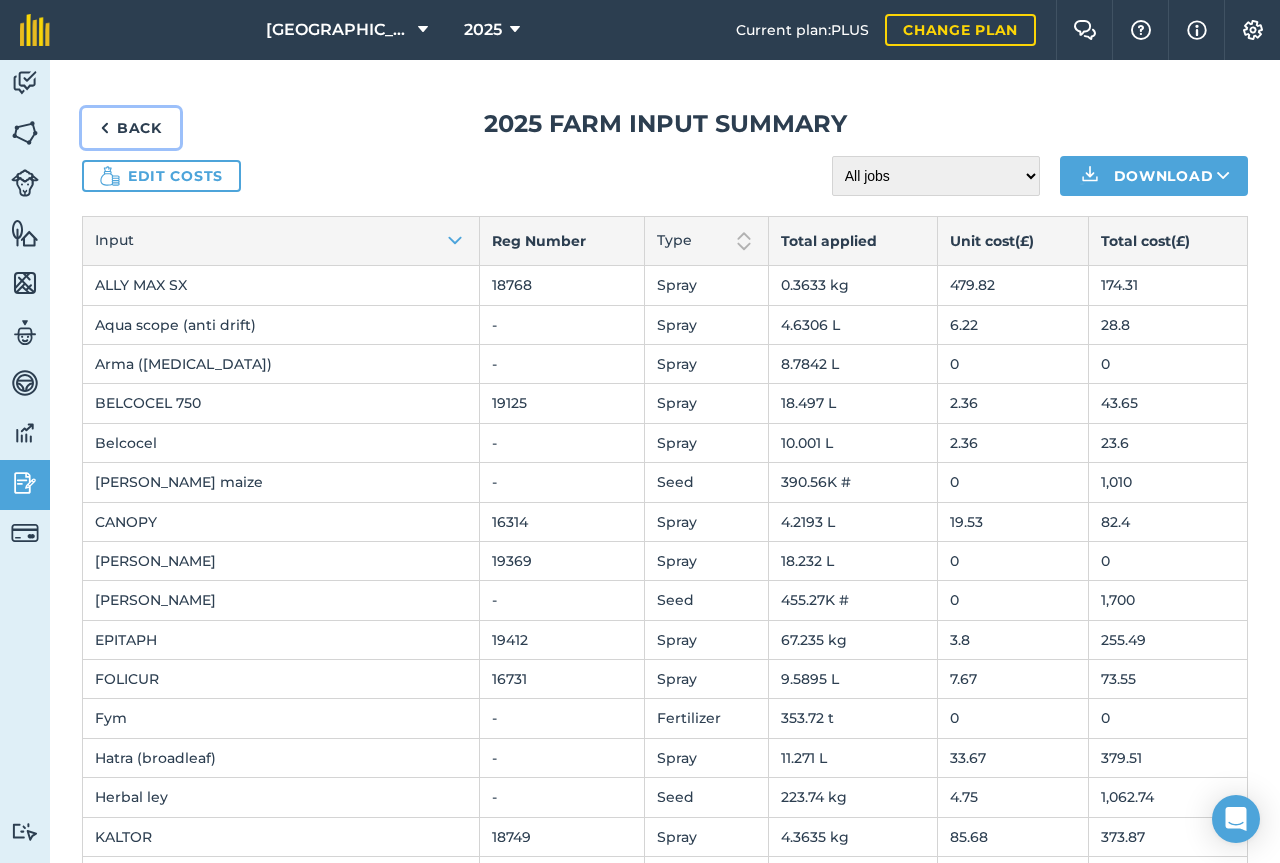 click on "Back" at bounding box center [131, 128] 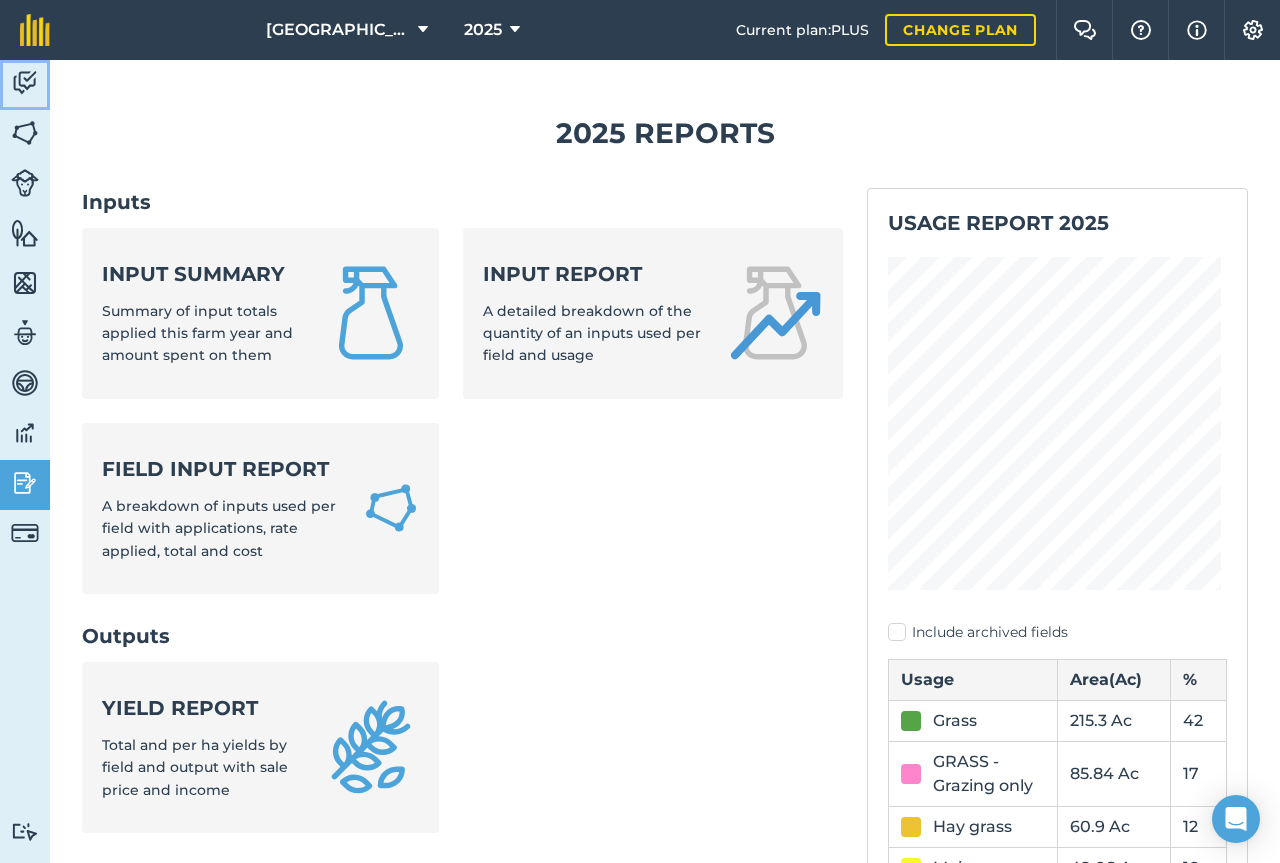 click at bounding box center (25, 83) 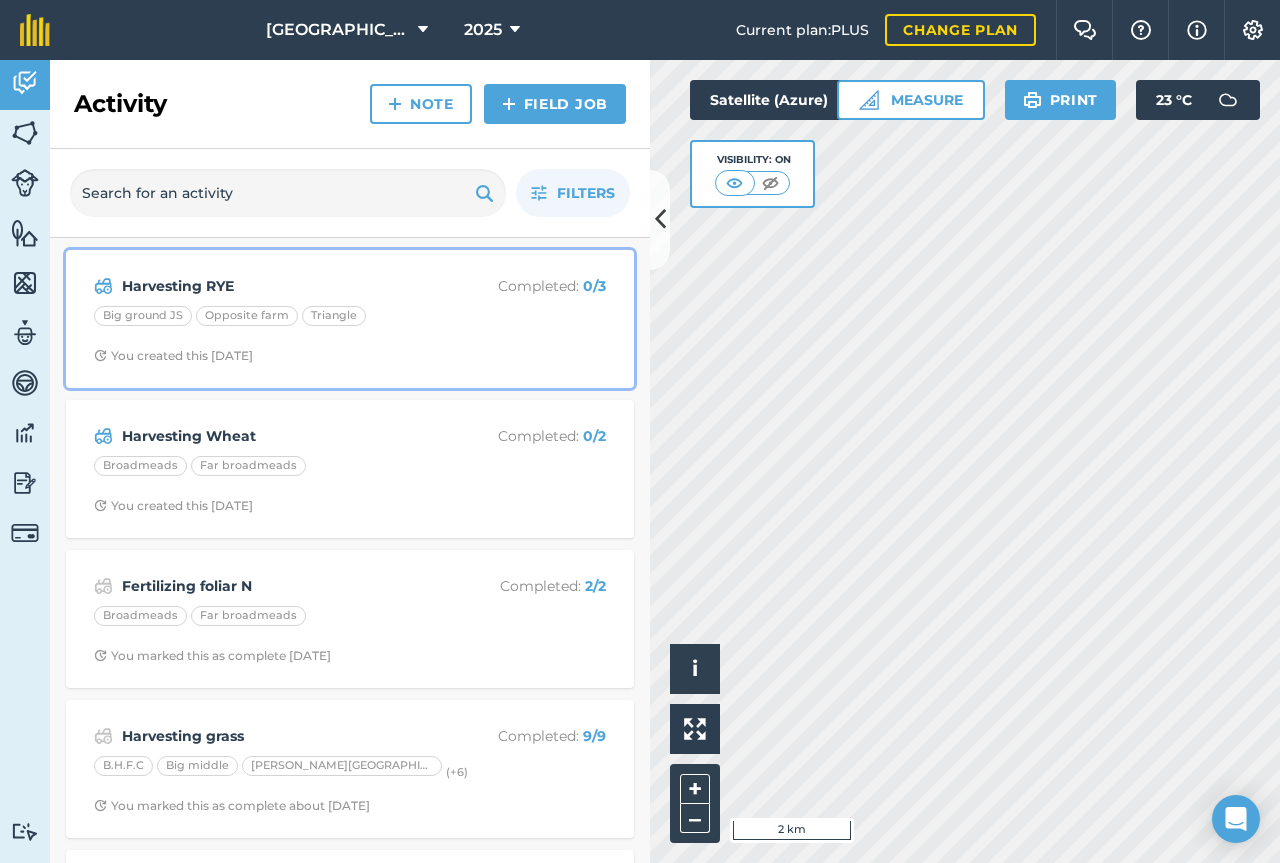 click on "Big ground JS  Opposite farm Triangle" at bounding box center (350, 319) 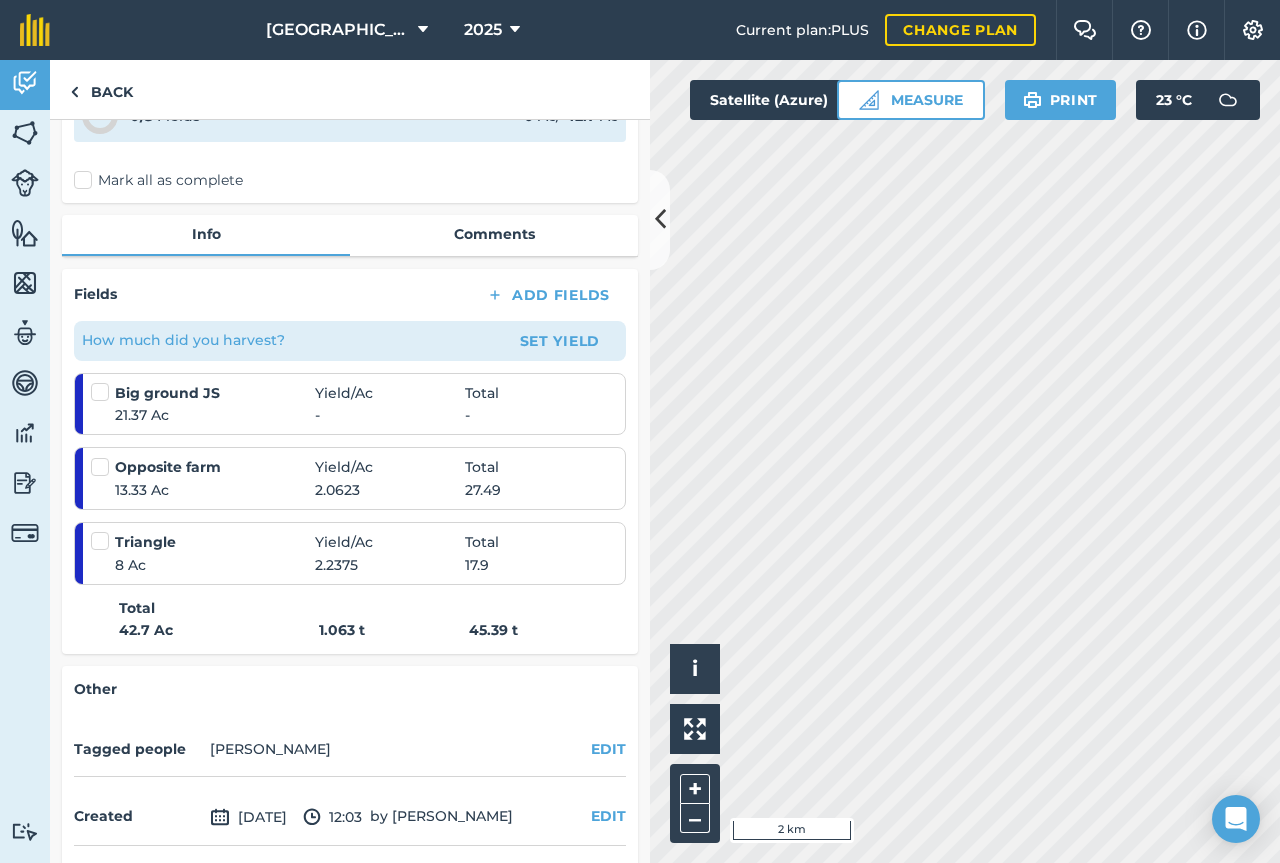scroll, scrollTop: 180, scrollLeft: 0, axis: vertical 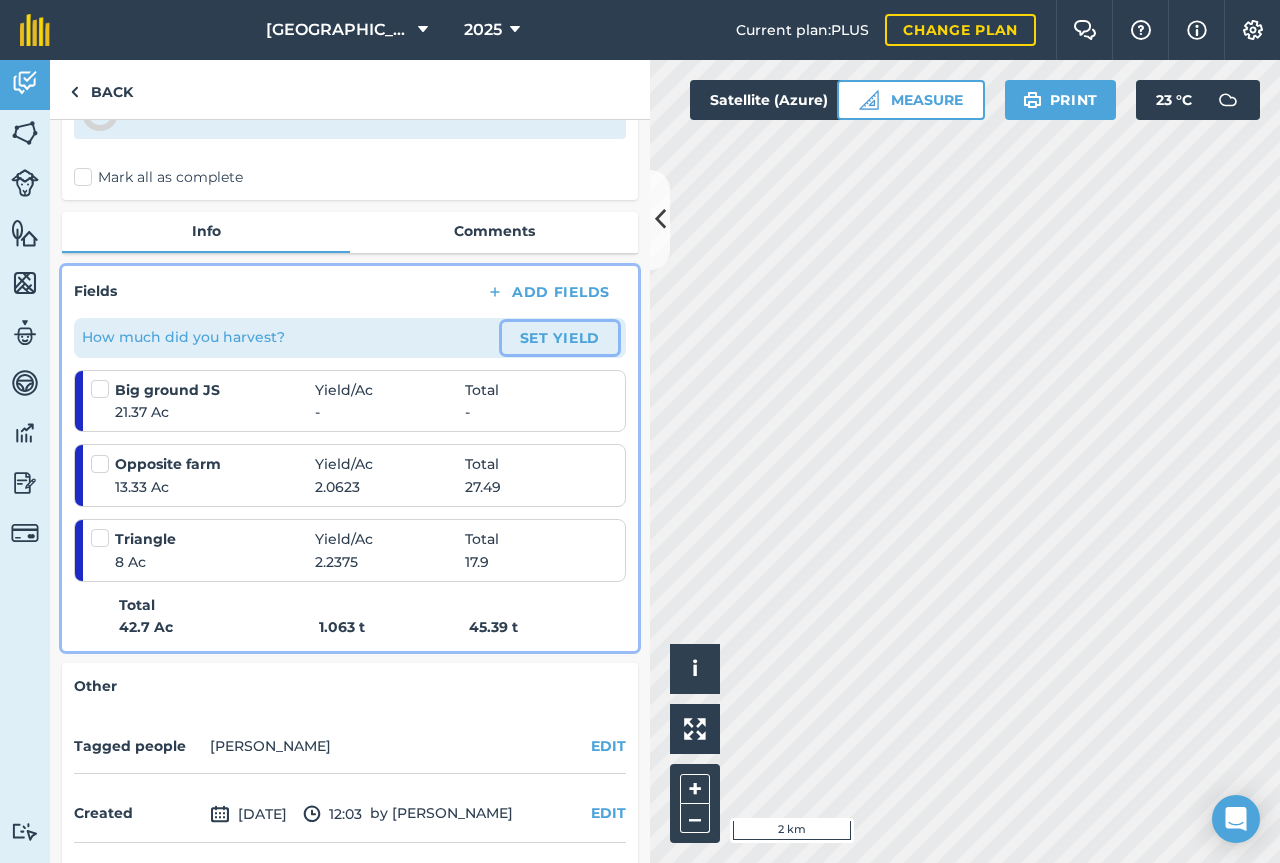 click on "Set Yield" at bounding box center [560, 338] 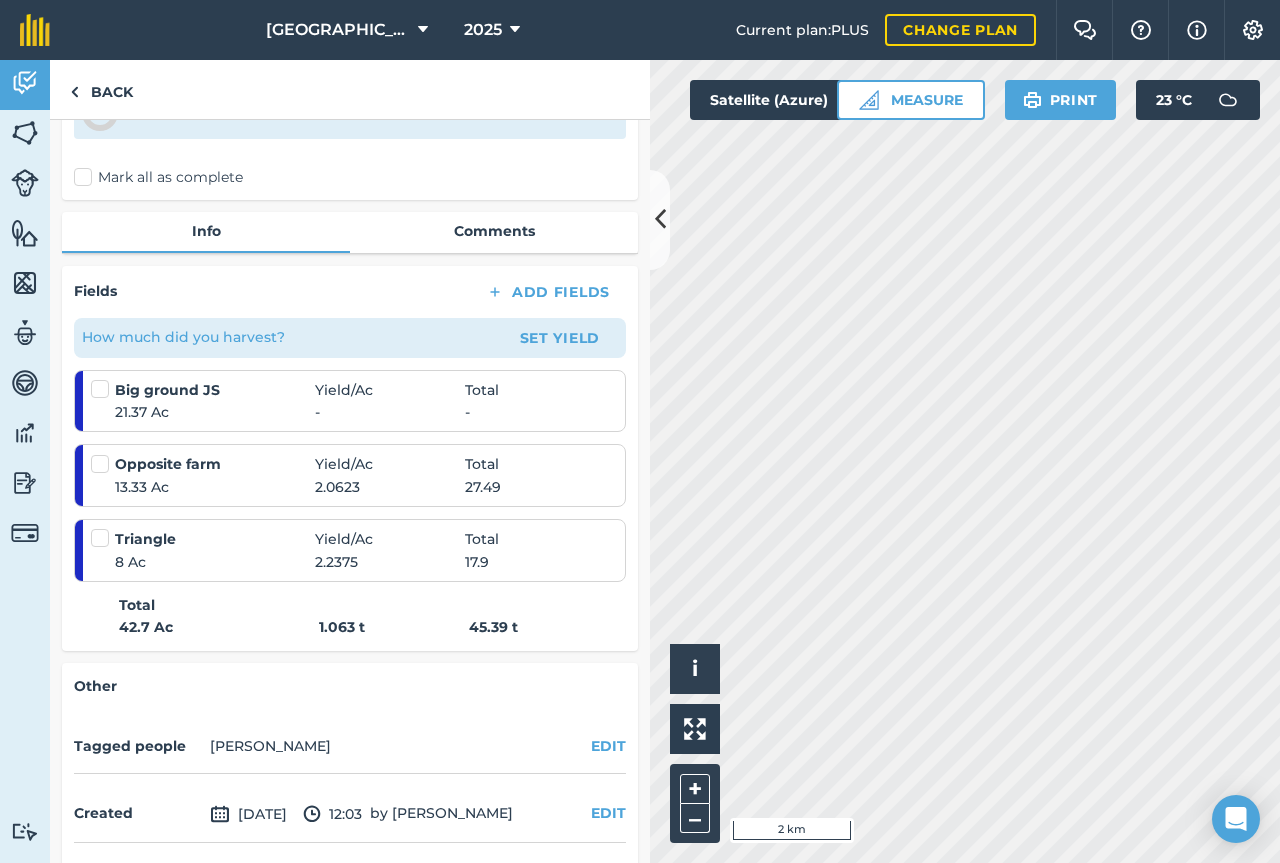scroll, scrollTop: 0, scrollLeft: 0, axis: both 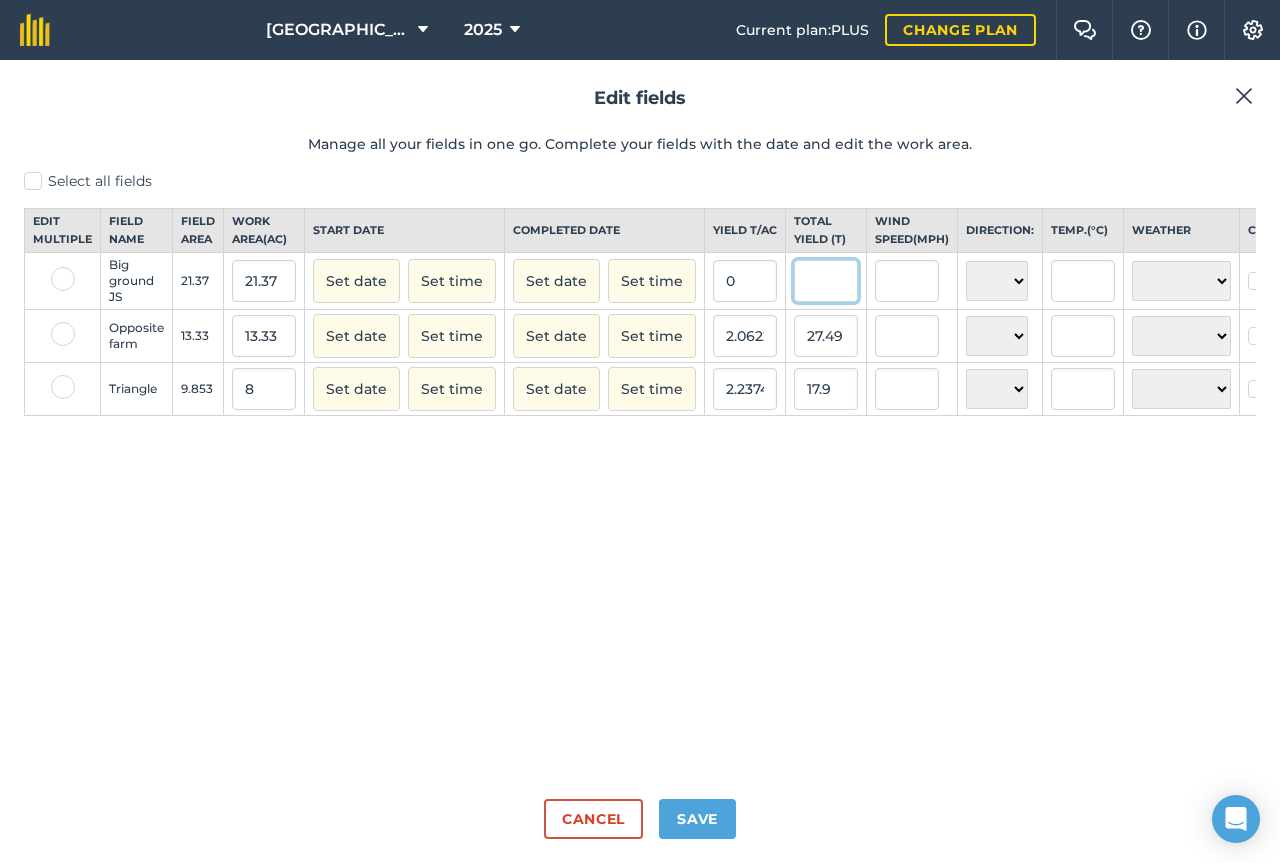 click at bounding box center [826, 281] 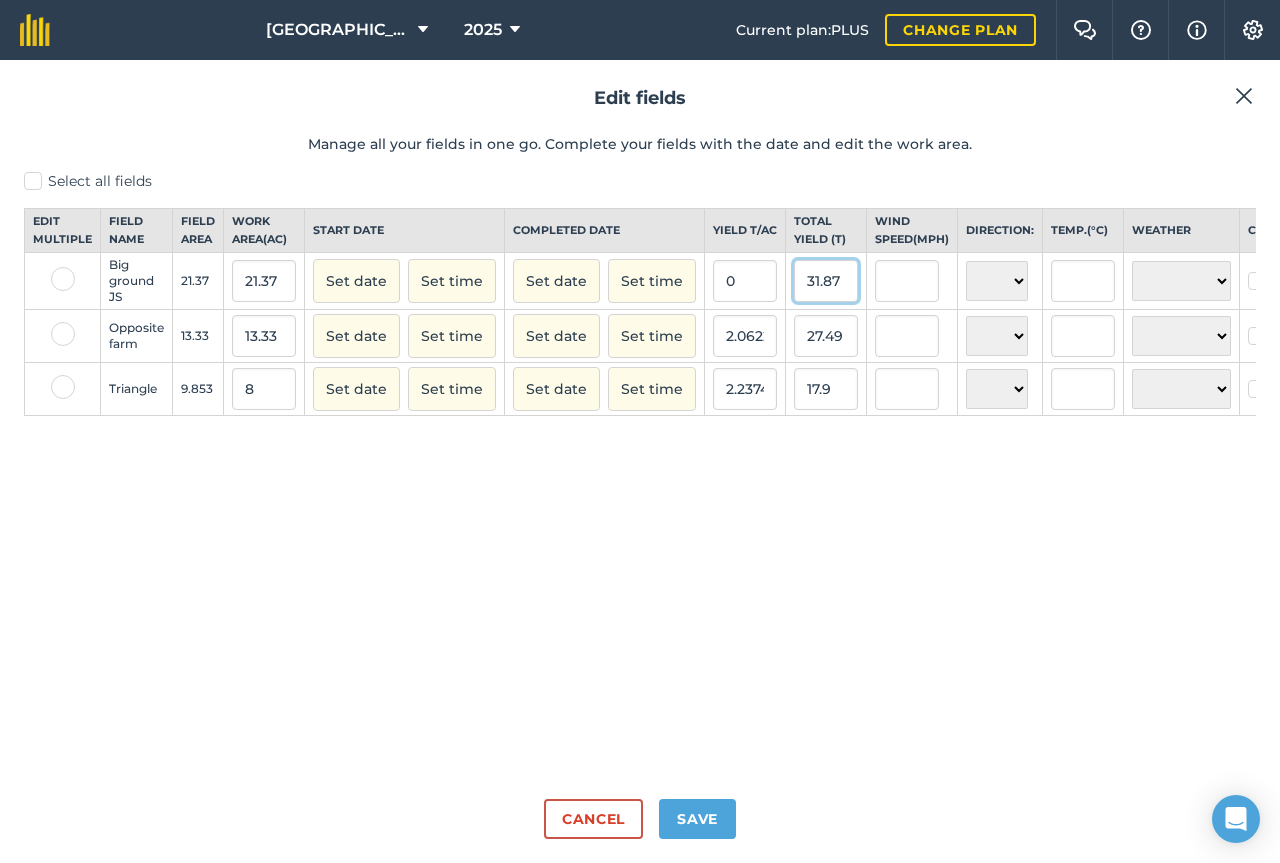 type on "31.87" 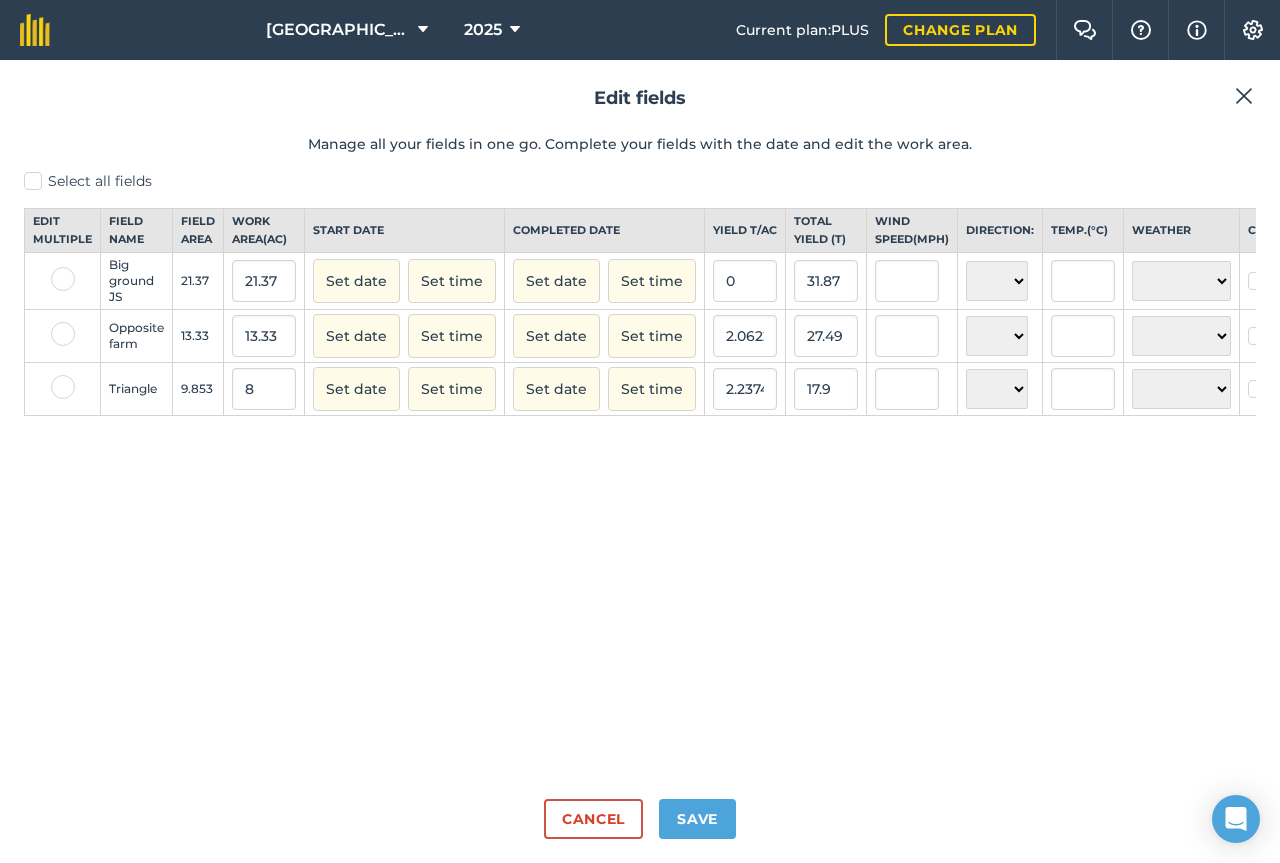 type on "1.4913430042115114" 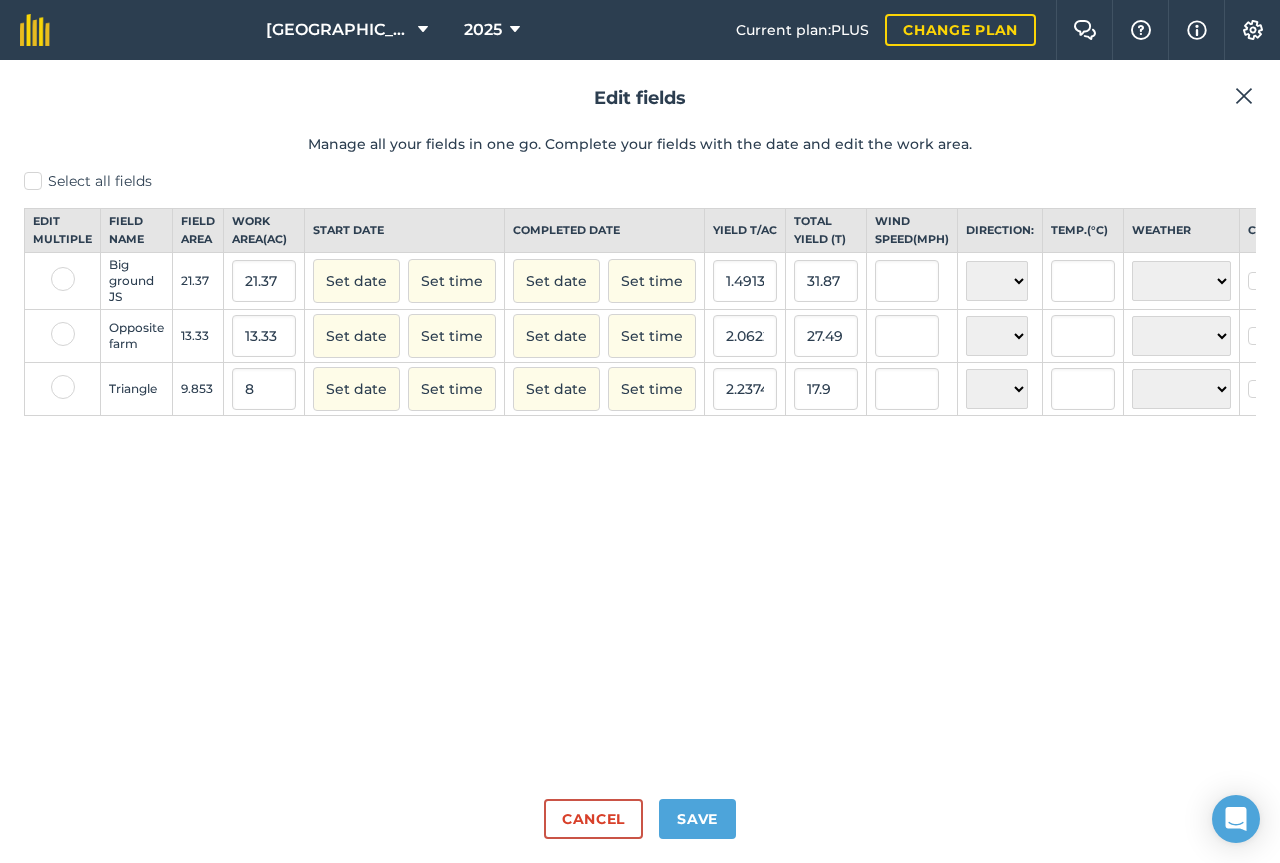 click on "Select all fields Edit multiple Field name Field Area Work area  ( Ac ) Start date Completed date Yield   t / Ac Total yield   ( t ) Wind speed  ( mph ) Direction: Temp.  ( ° C ) Weather Completed Big ground JS  21.37 21.37   Set date   Set time   Set date   Set time 1.4913430042115114 31.87 N NE E SE S SW W NW ☀️  Sunny 🌧  Rainy ⛅️  Cloudy 🌨  Snow ❄️  Icy Opposite farm 13.33 13.33   Set date   Set time   Set date   Set time 2.062264 27.49 N NE E SE S SW W NW ☀️  Sunny 🌧  Rainy ⛅️  Cloudy 🌨  Snow ❄️  Icy Triangle 9.853 8   Set date   Set time   Set date   Set time 2.237498 17.9 N NE E SE S SW W NW ☀️  Sunny 🌧  Rainy ⛅️  Cloudy 🌨  Snow ❄️  Icy" at bounding box center [640, 477] 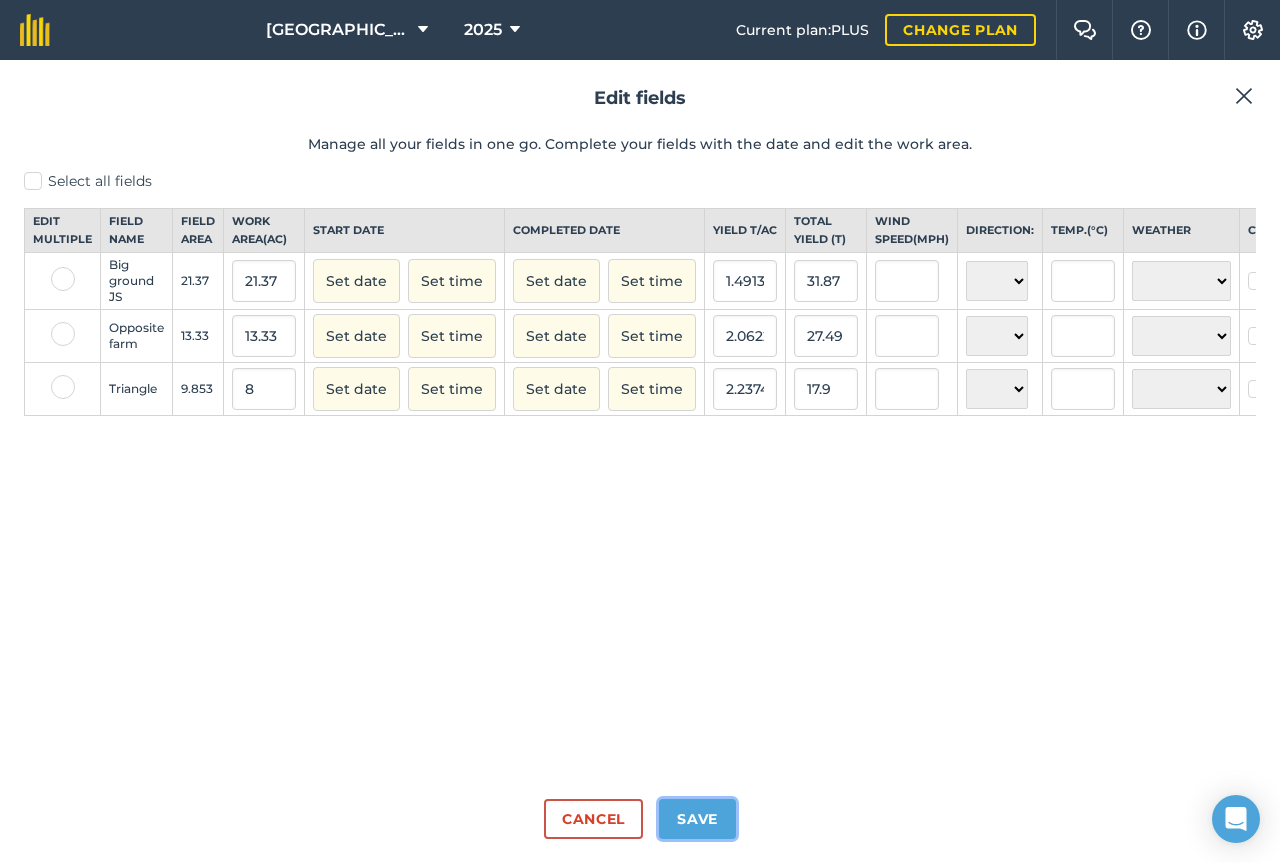 click on "Save" at bounding box center (697, 819) 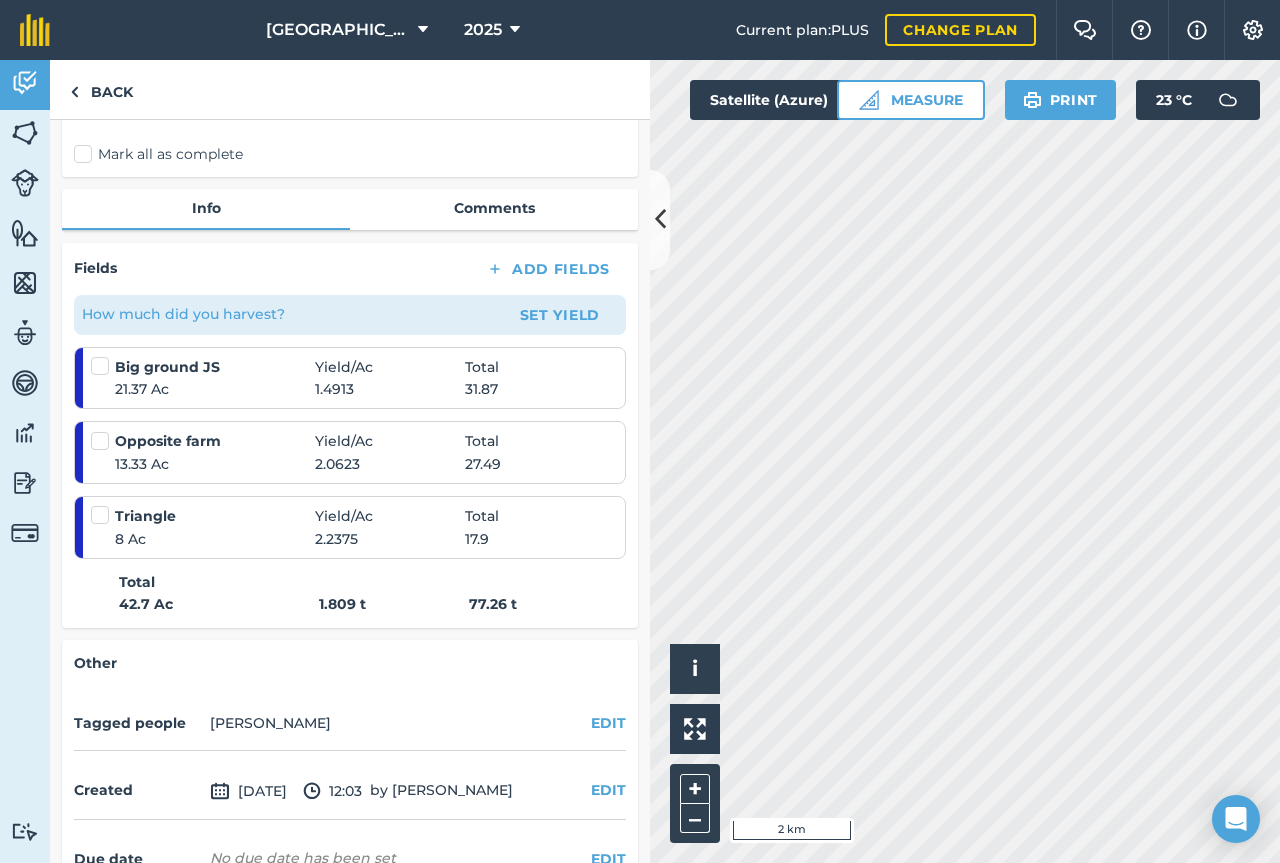 scroll, scrollTop: 0, scrollLeft: 0, axis: both 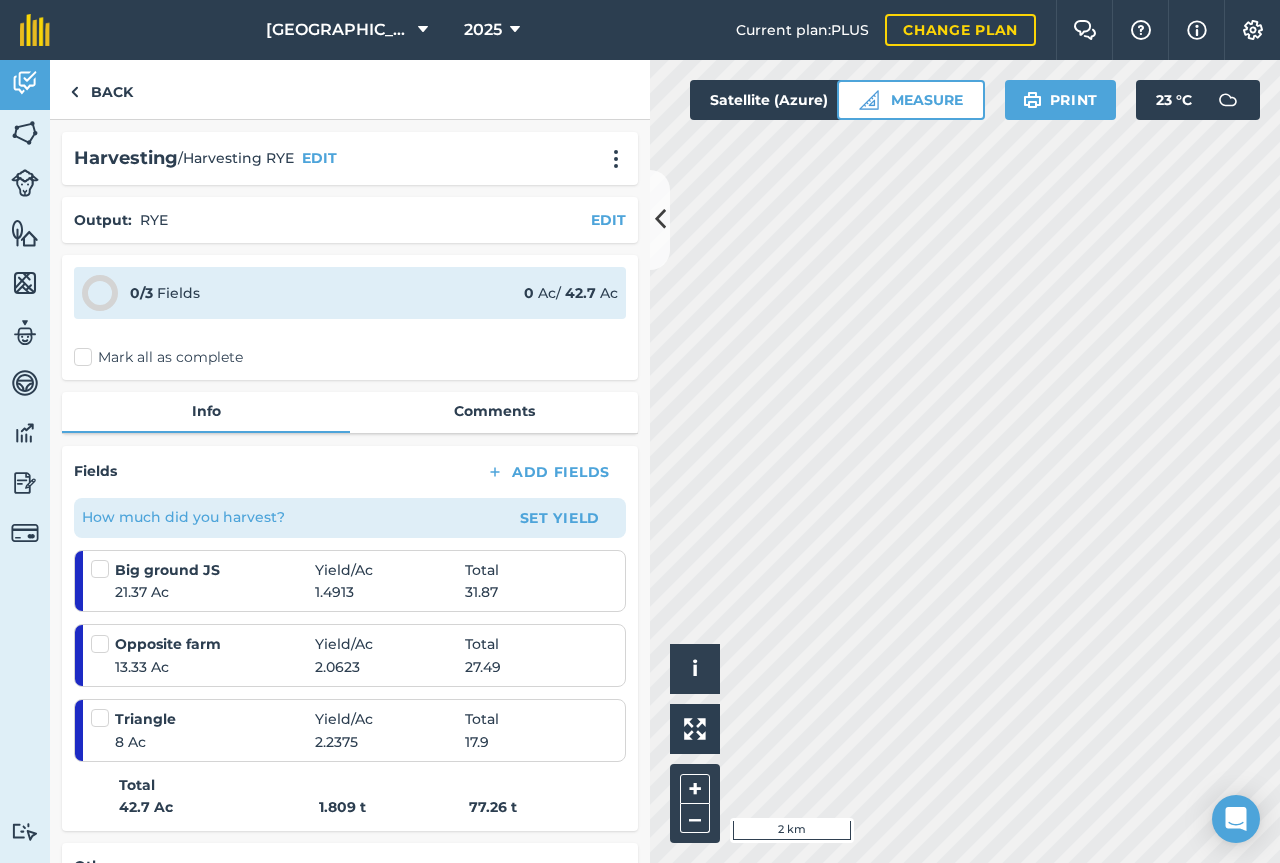 click on "Mark all as complete" at bounding box center (158, 357) 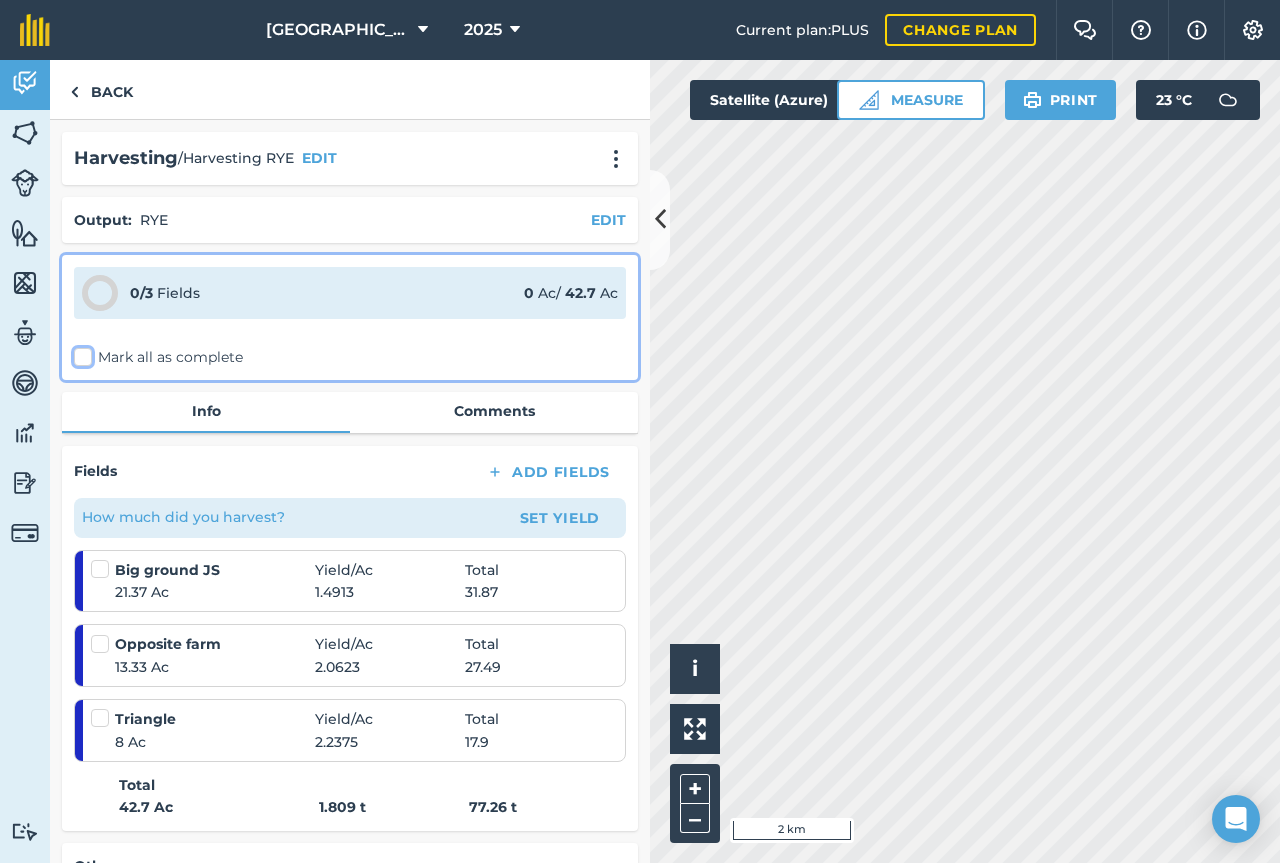 checkbox on "false" 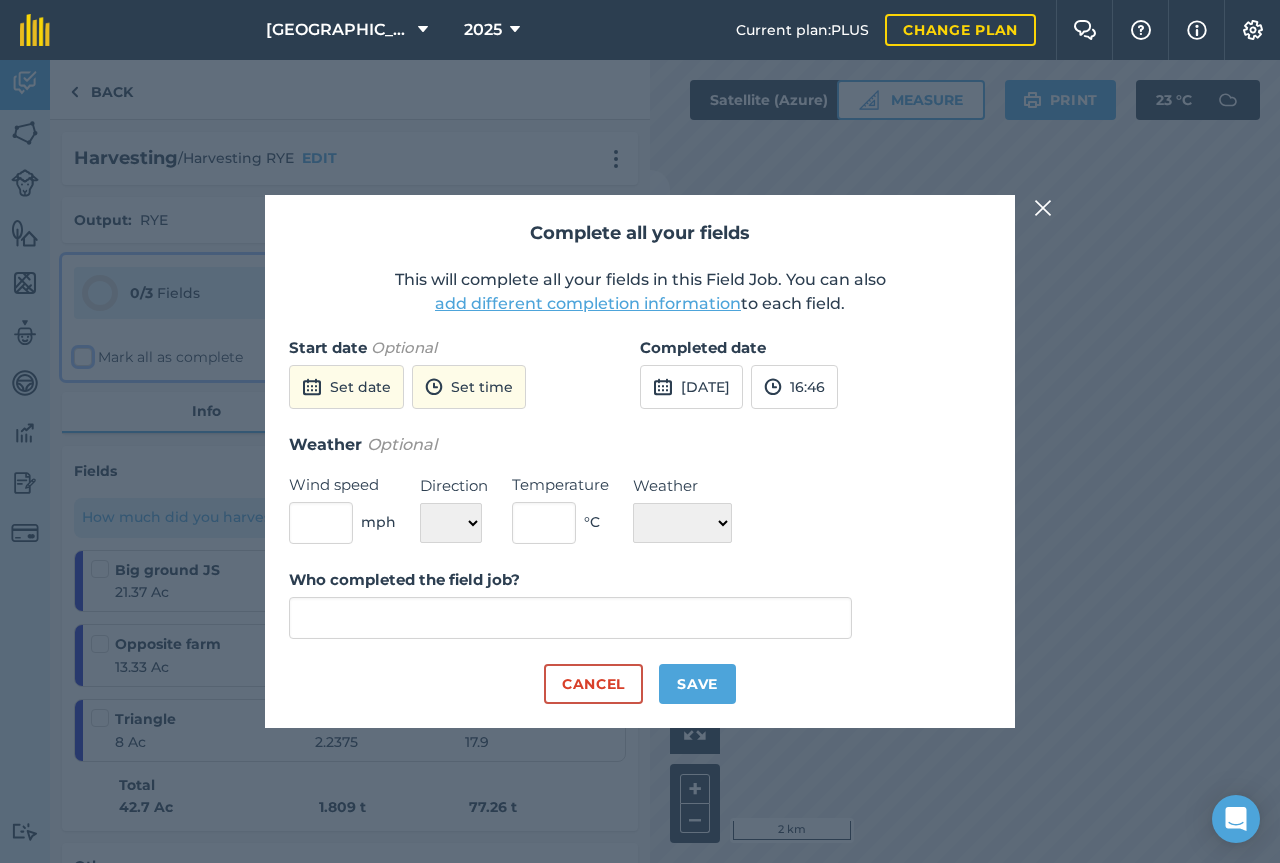 type on "[PERSON_NAME]" 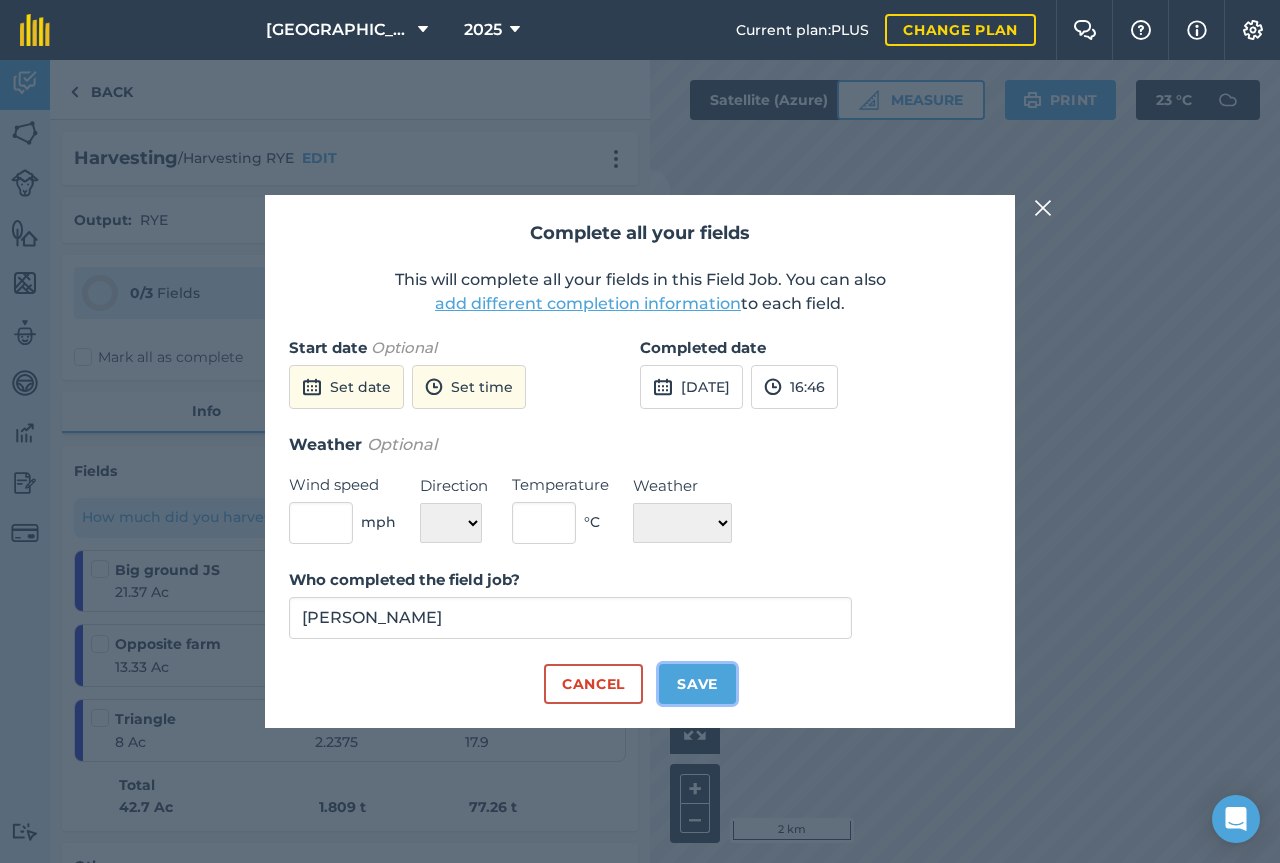drag, startPoint x: 686, startPoint y: 697, endPoint x: 658, endPoint y: 679, distance: 33.286633 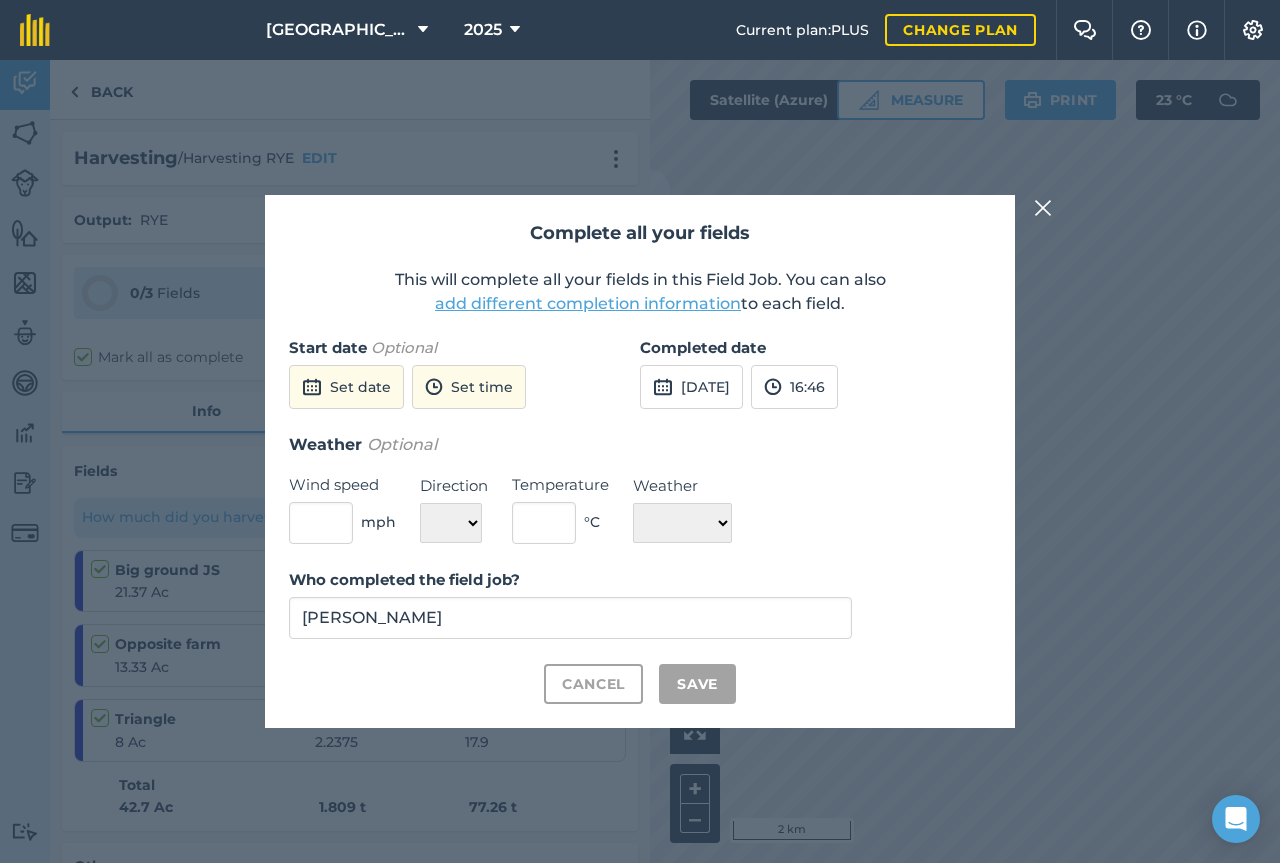checkbox on "true" 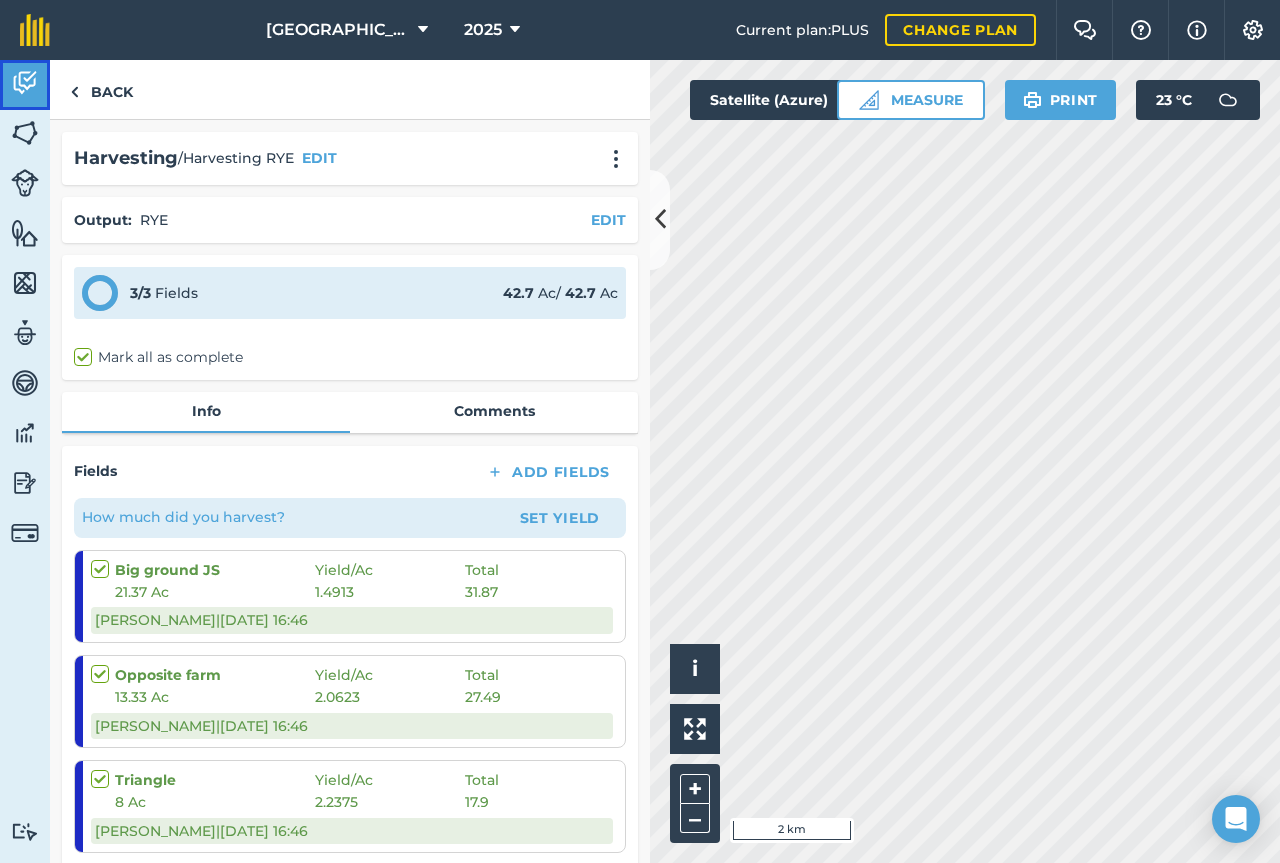 click at bounding box center (25, 83) 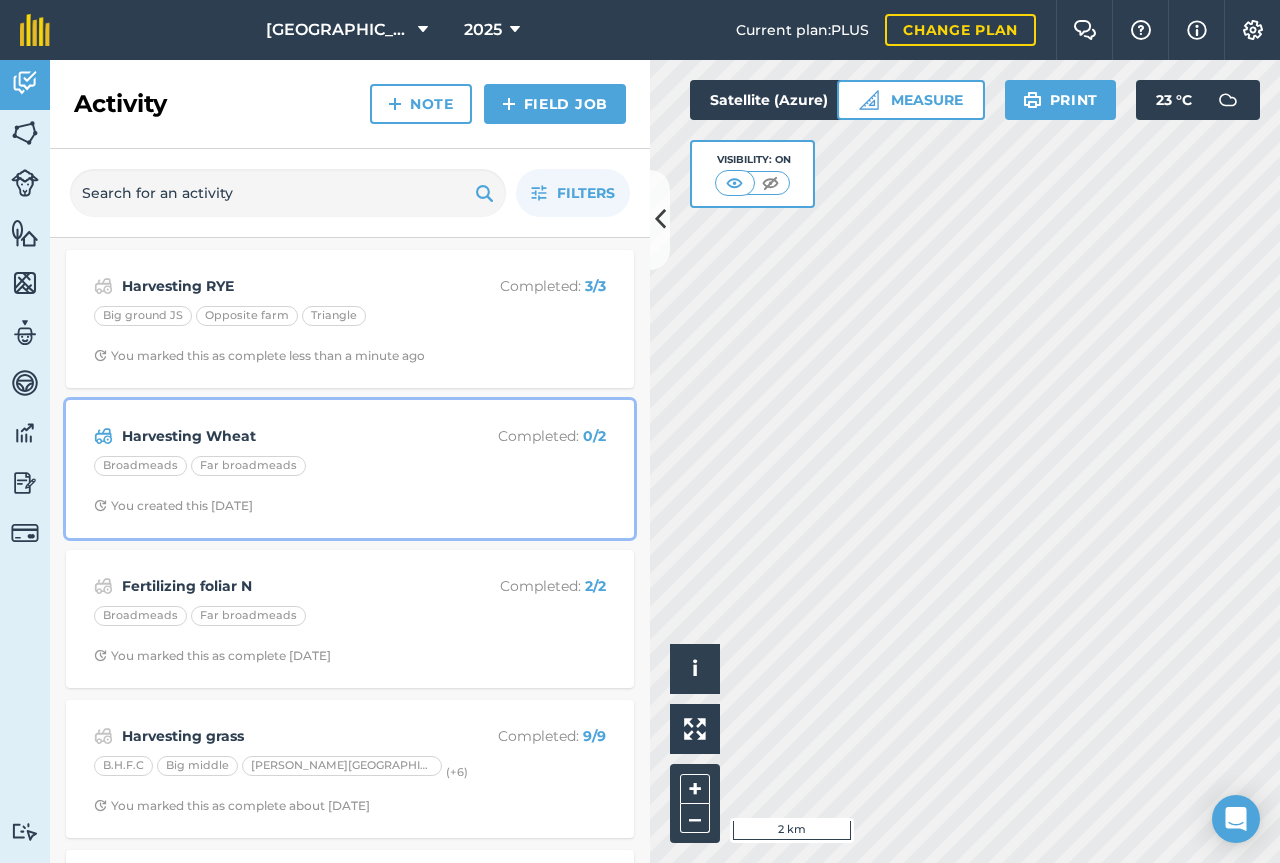 click on "Completed :   0 / 2" at bounding box center [526, 436] 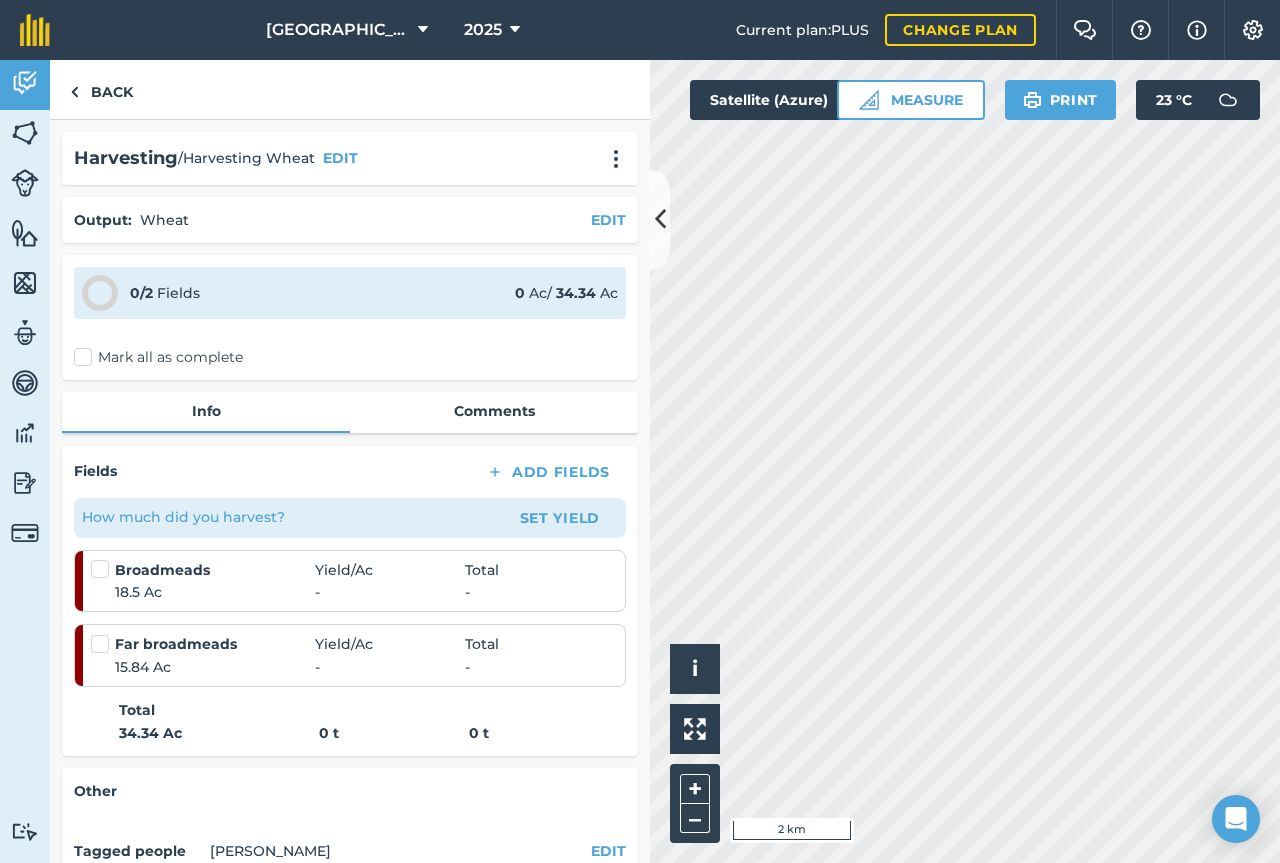 click on "Mark all as complete" at bounding box center [158, 357] 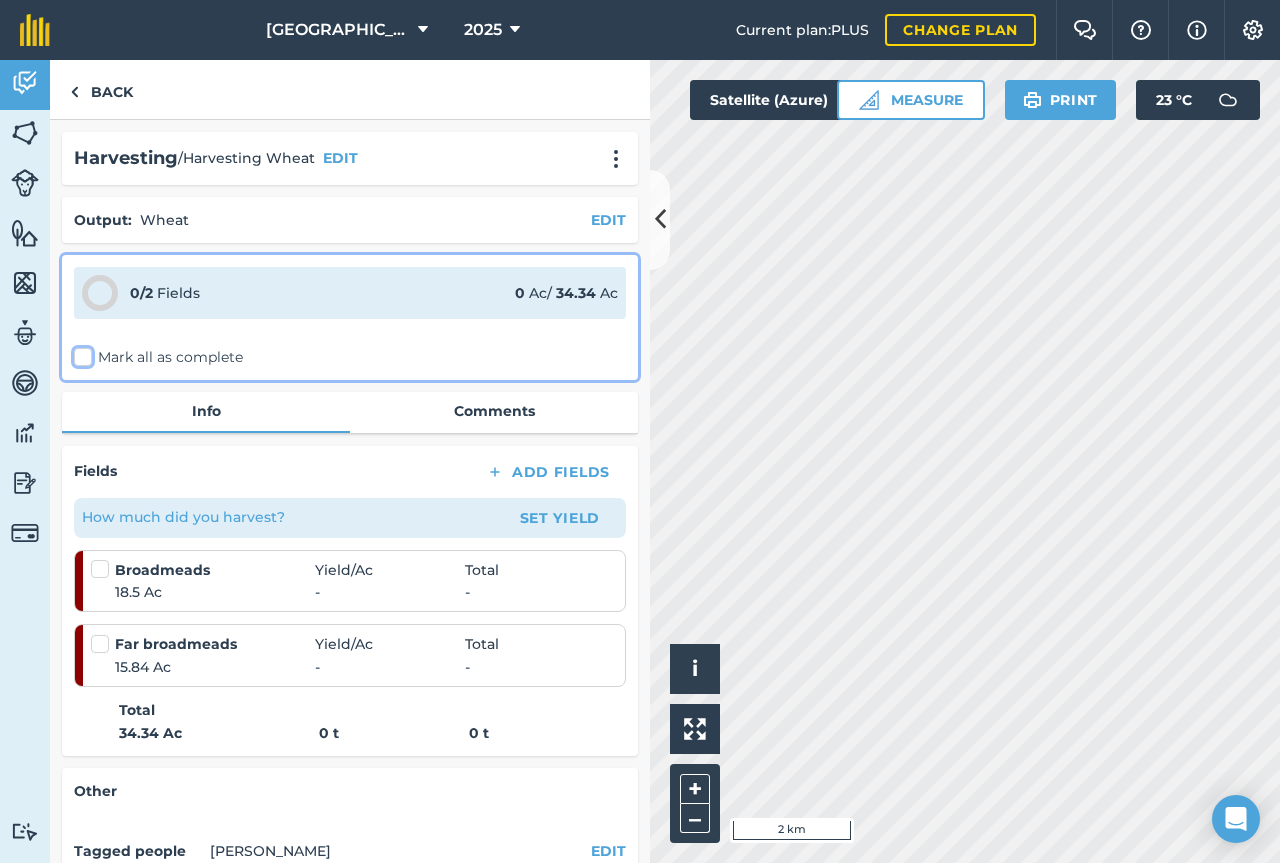 click on "Mark all as complete" at bounding box center (80, 353) 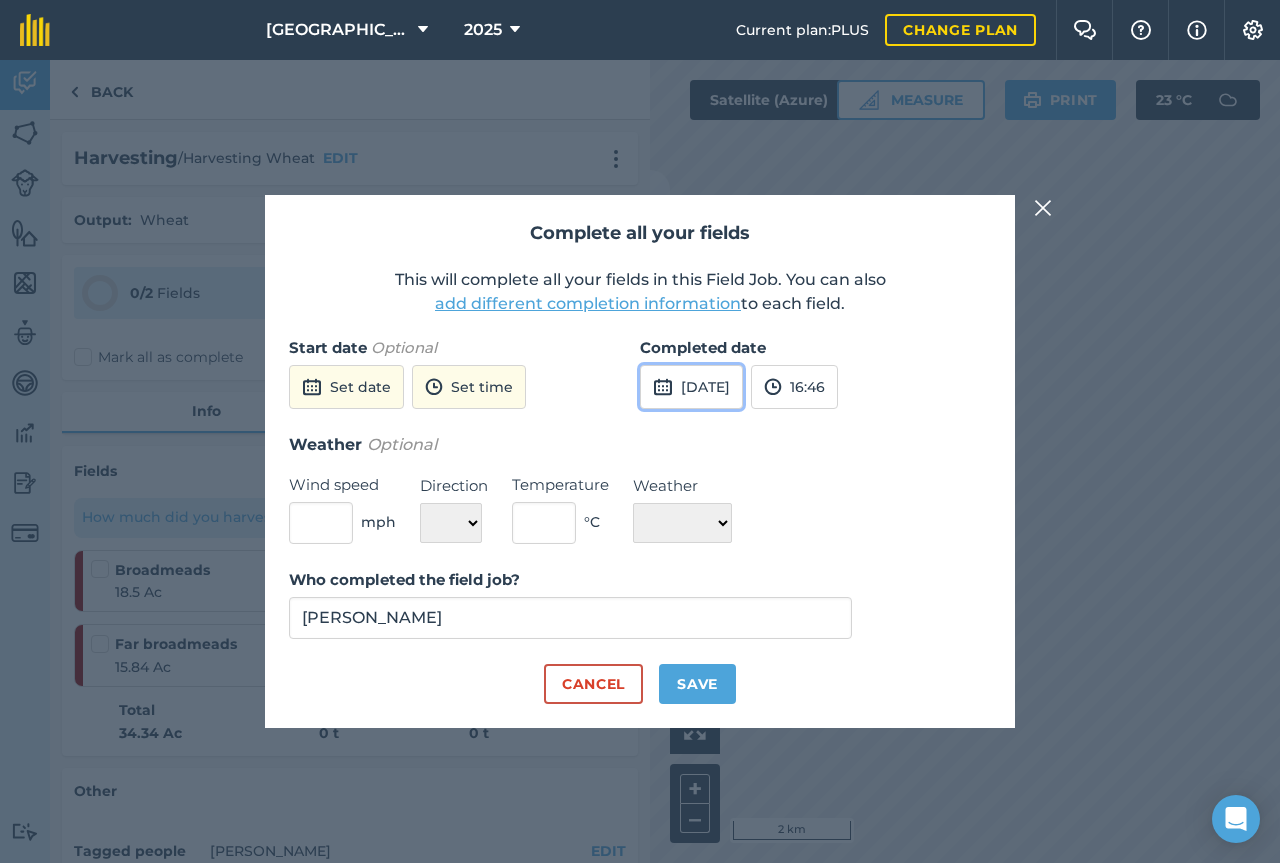 click on "[DATE]" at bounding box center (691, 387) 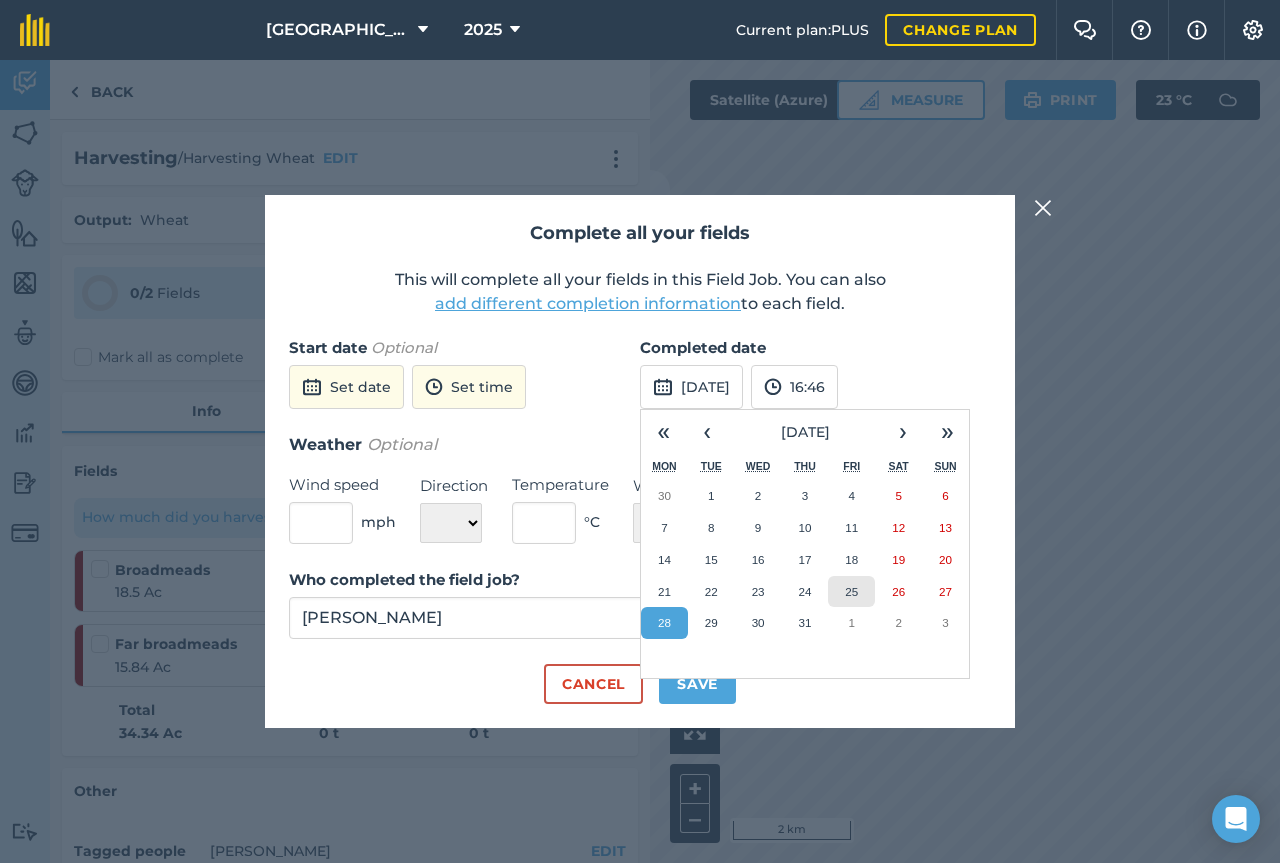 click on "25" at bounding box center (851, 591) 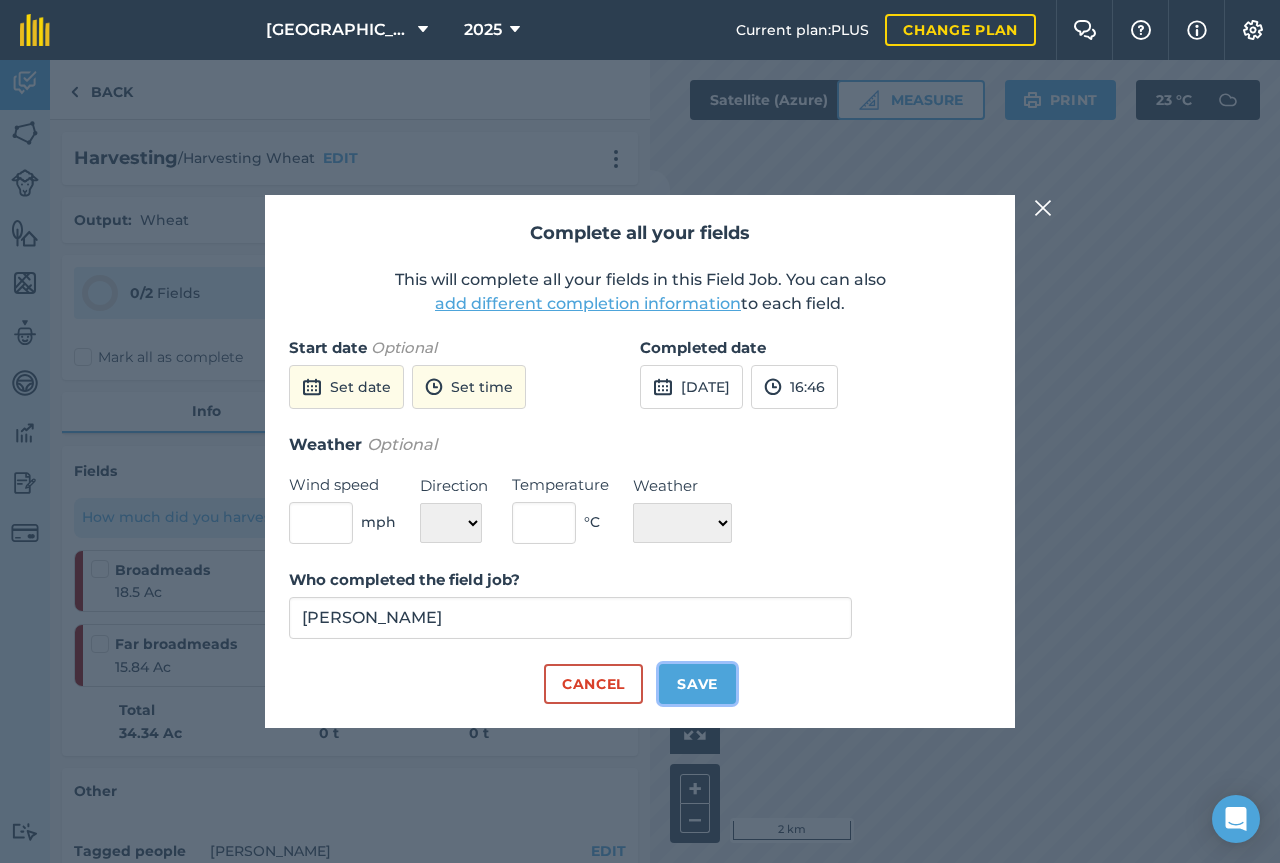 click on "Save" at bounding box center [697, 684] 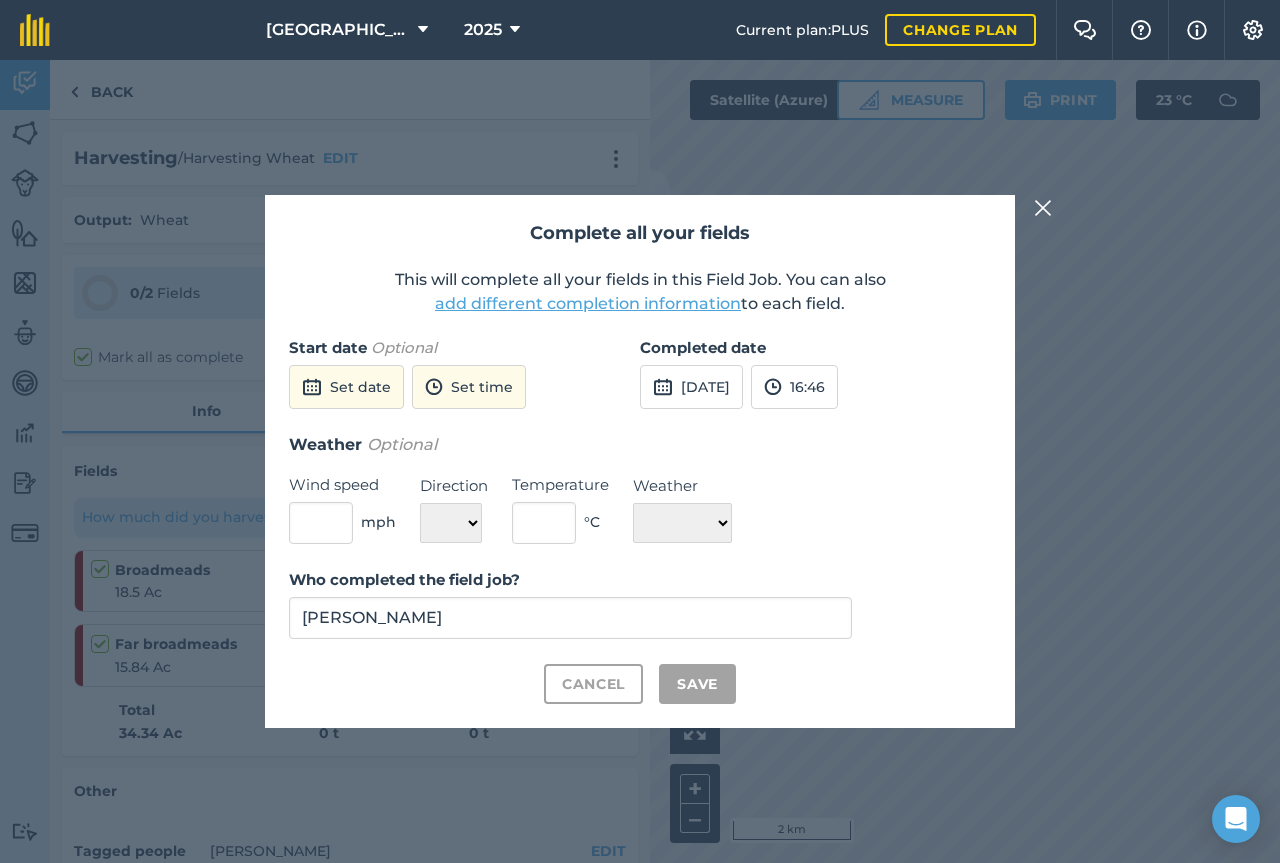 checkbox on "true" 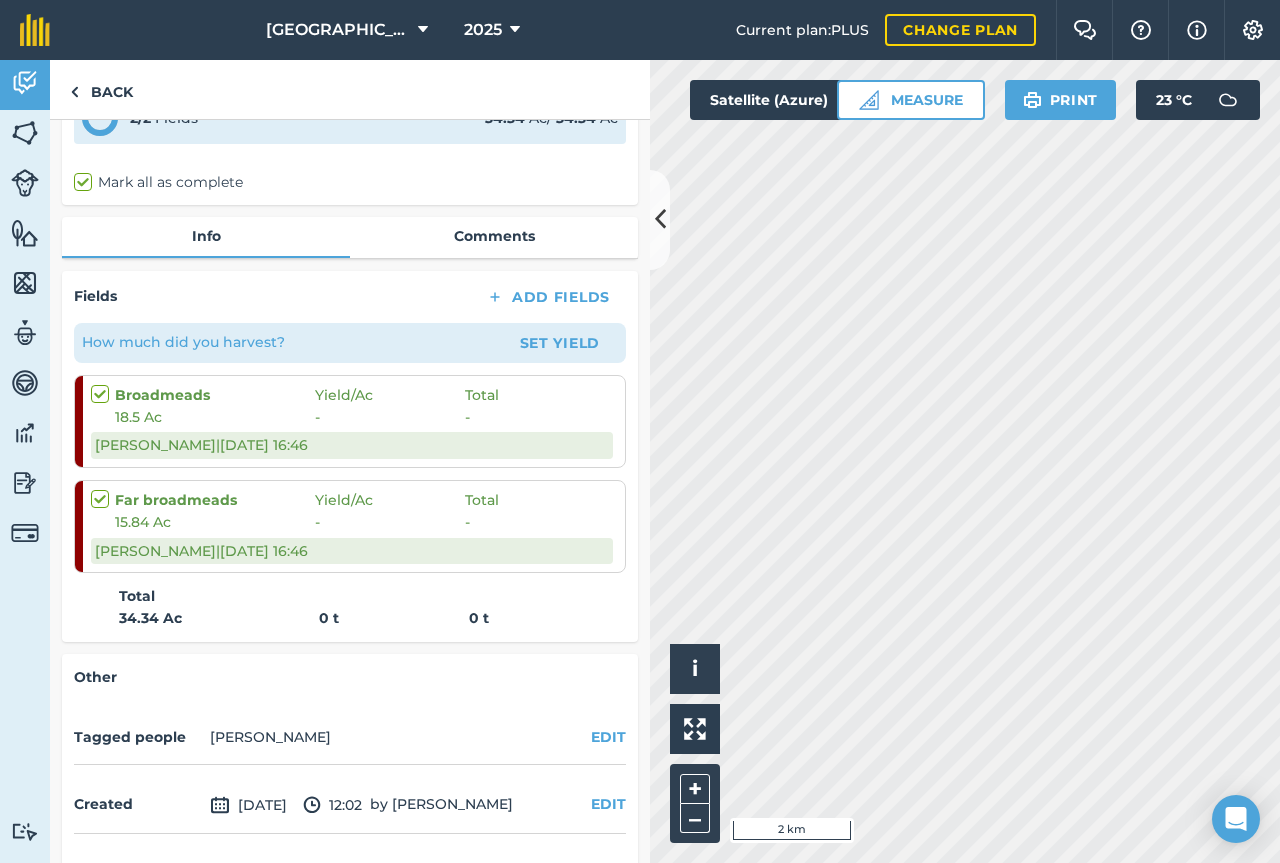 scroll, scrollTop: 183, scrollLeft: 0, axis: vertical 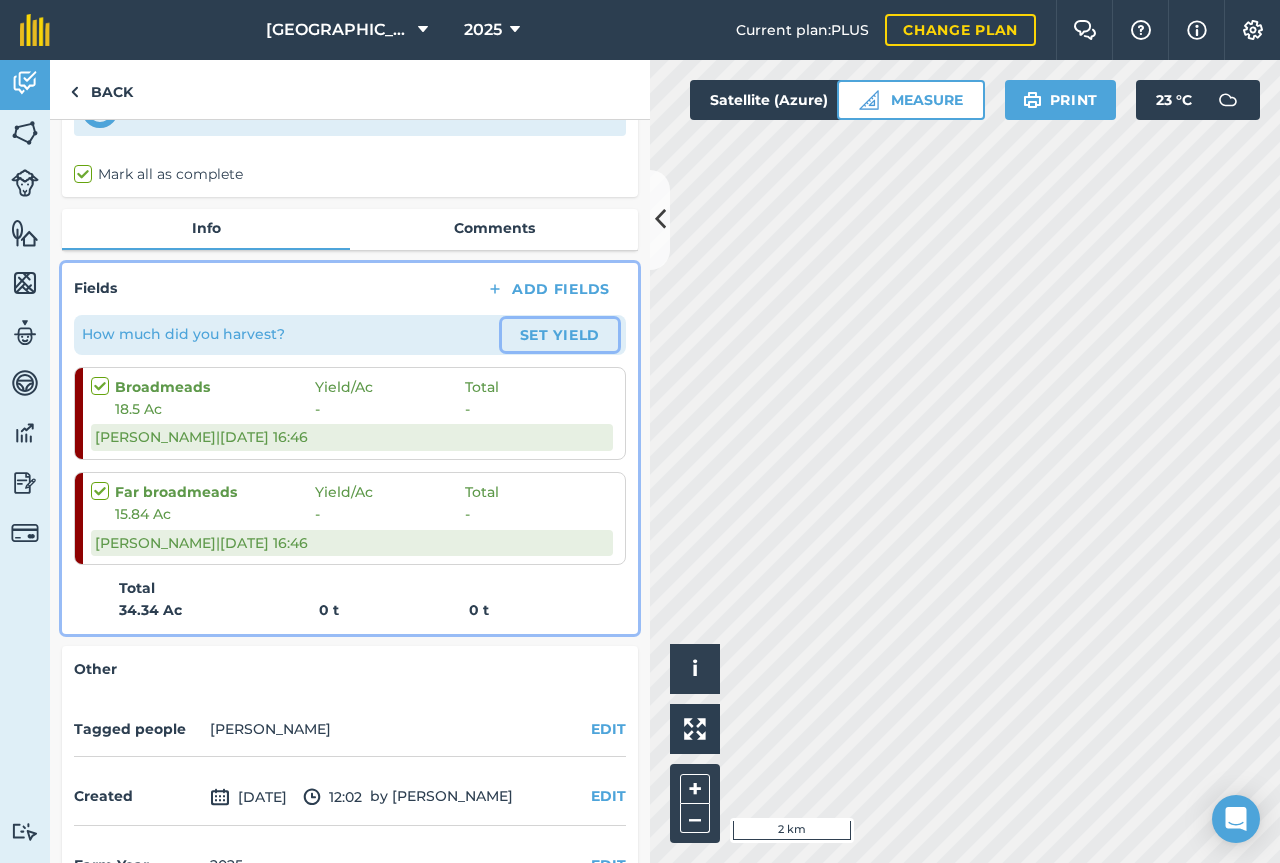 click on "Set Yield" at bounding box center (560, 335) 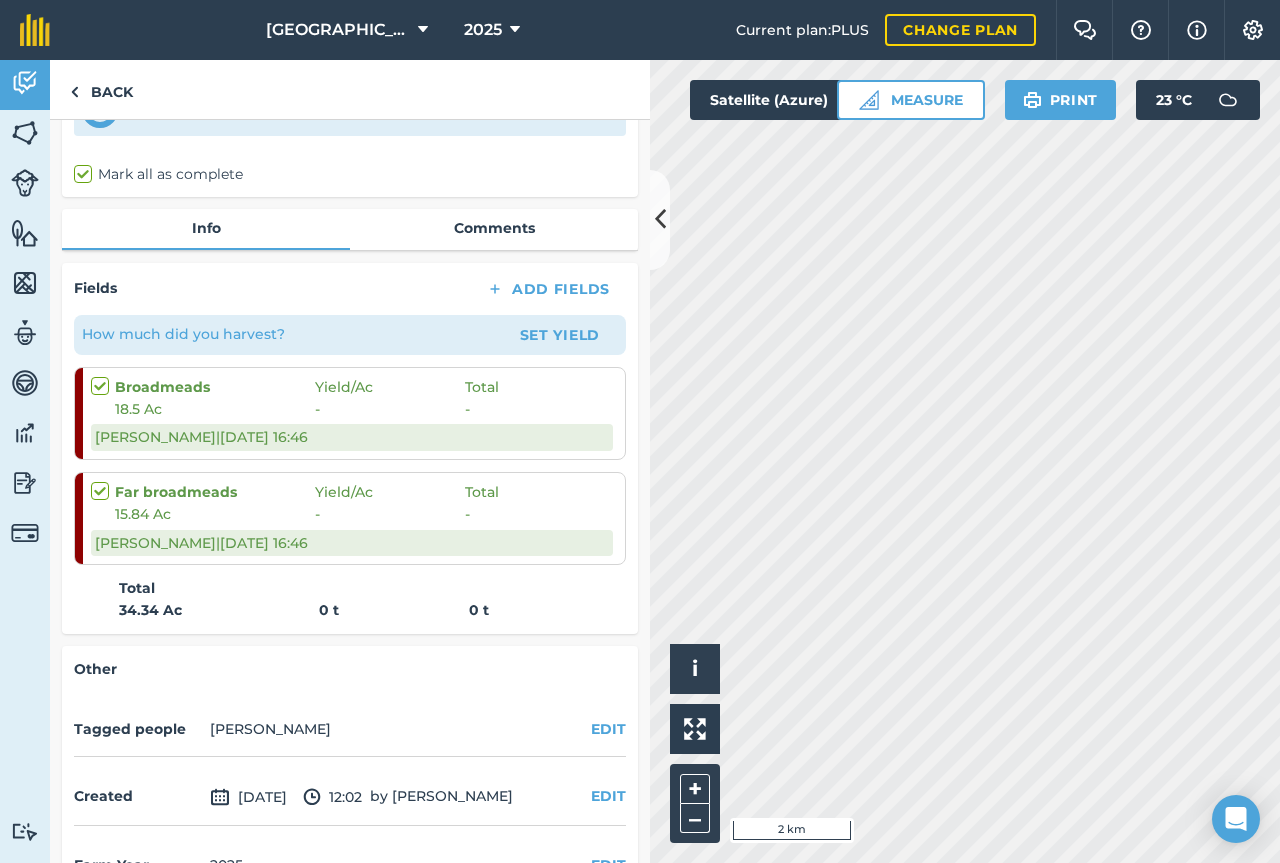 scroll, scrollTop: 0, scrollLeft: 0, axis: both 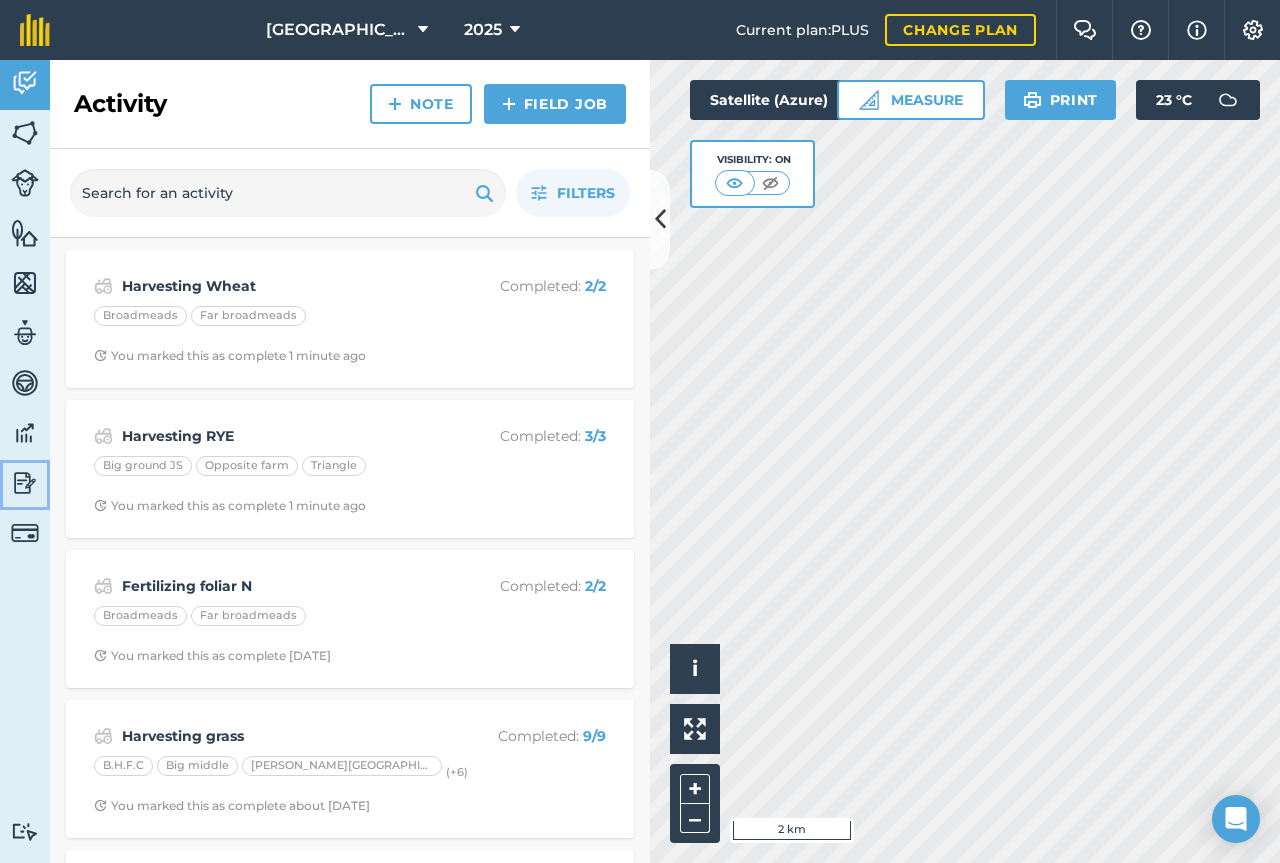 click at bounding box center (25, 483) 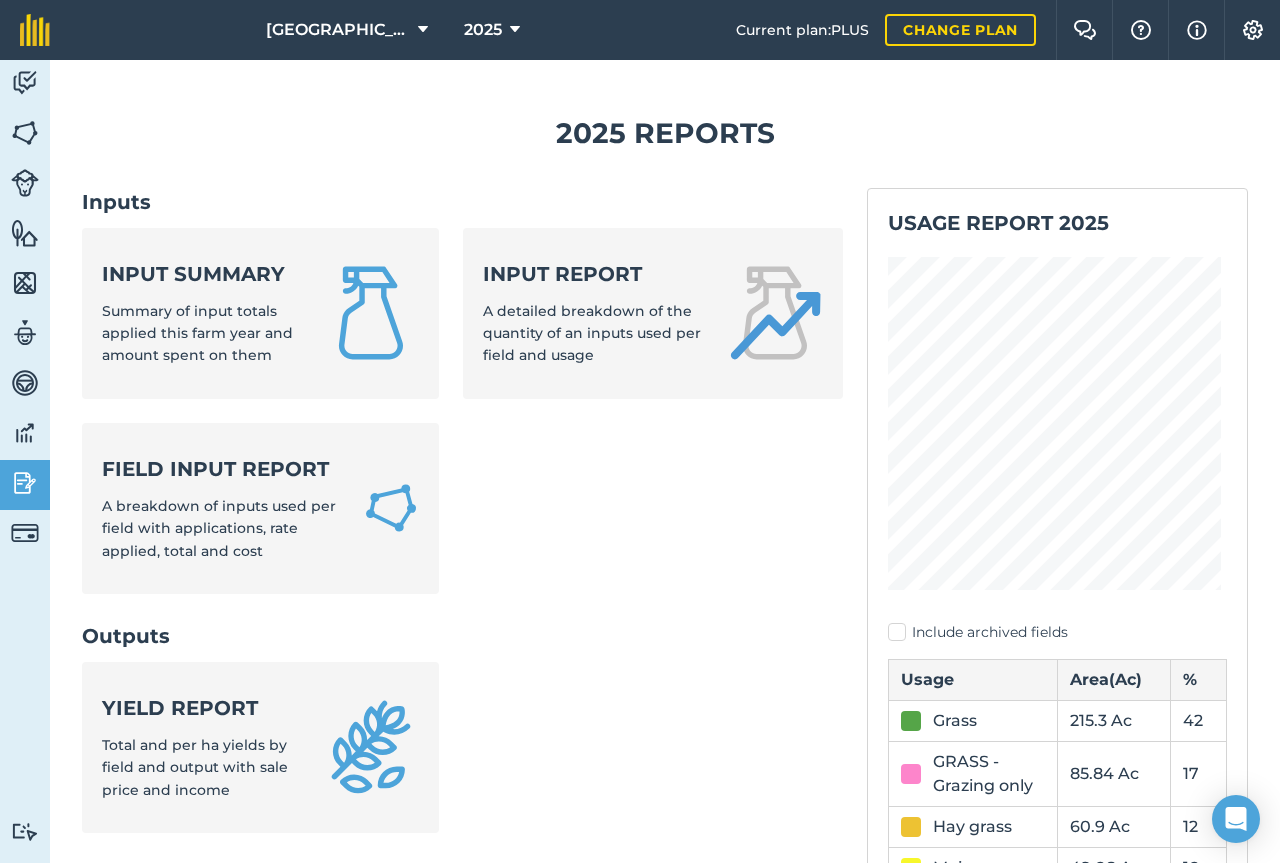 scroll, scrollTop: 200, scrollLeft: 0, axis: vertical 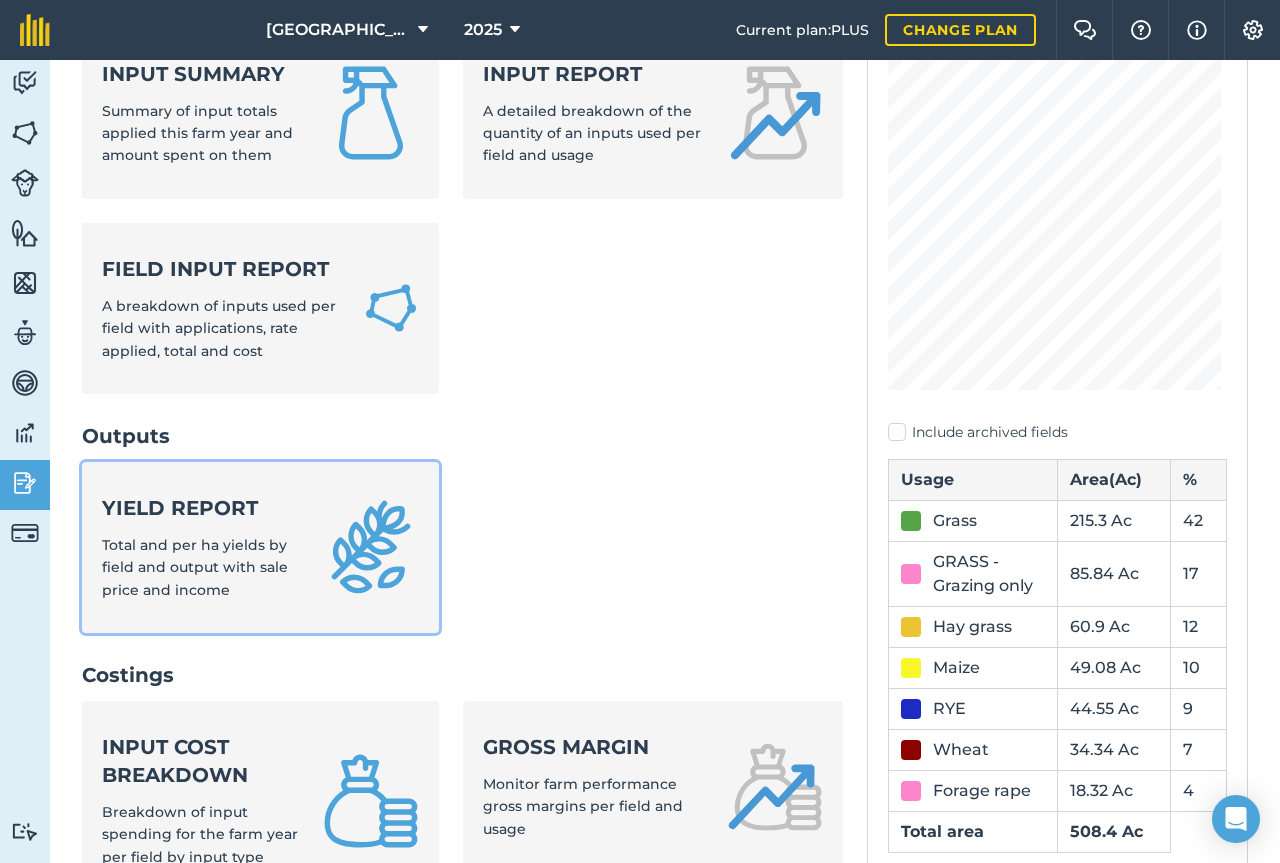 click on "Yield report" at bounding box center (200, 508) 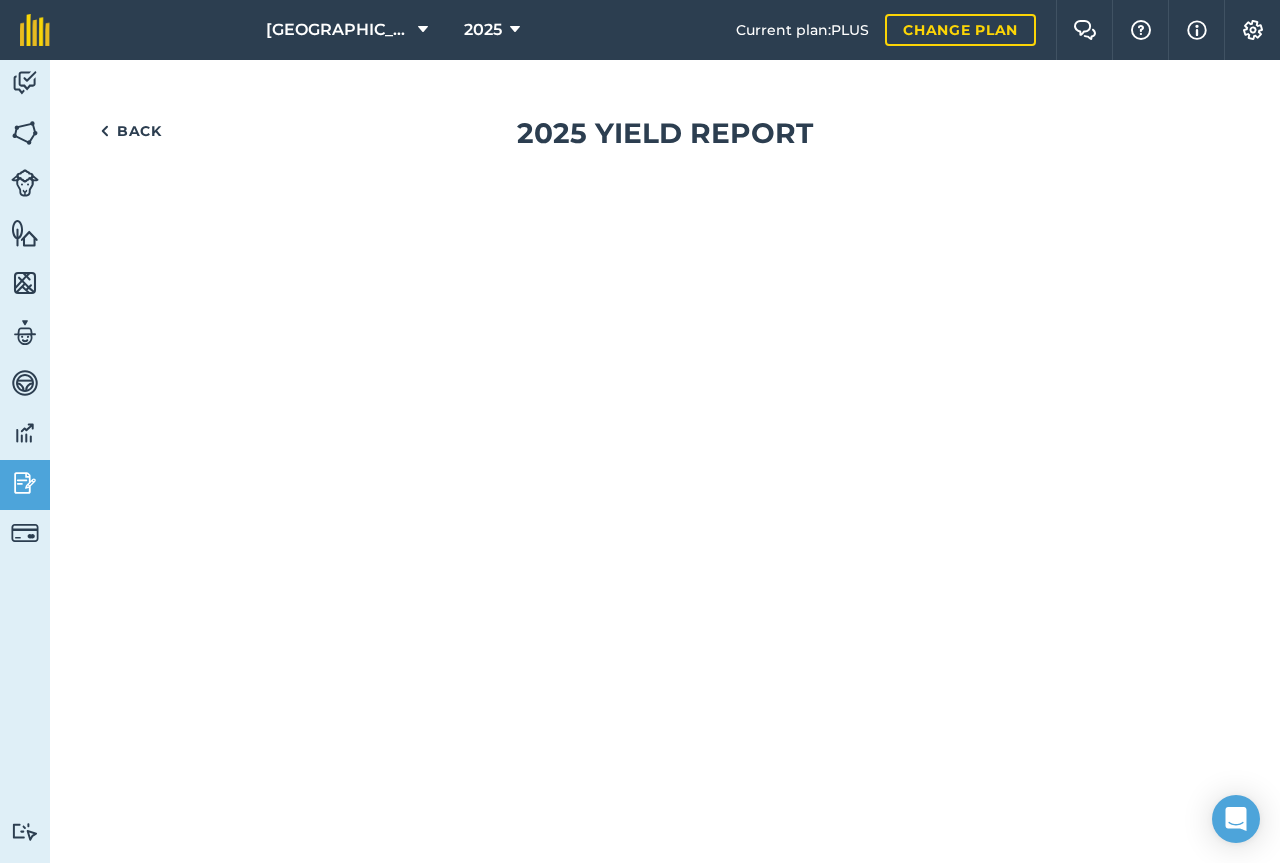 scroll, scrollTop: 0, scrollLeft: 0, axis: both 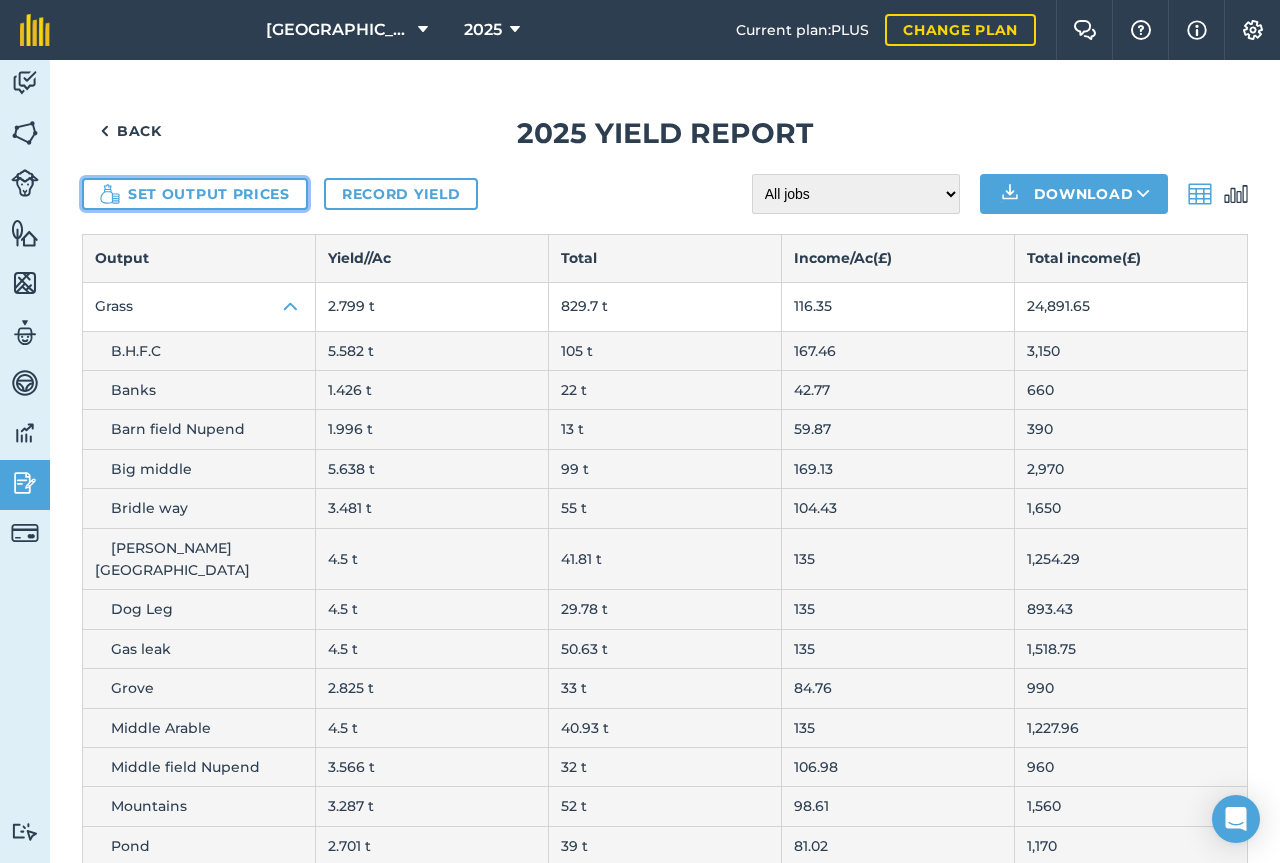 click on "Set output prices" at bounding box center [195, 194] 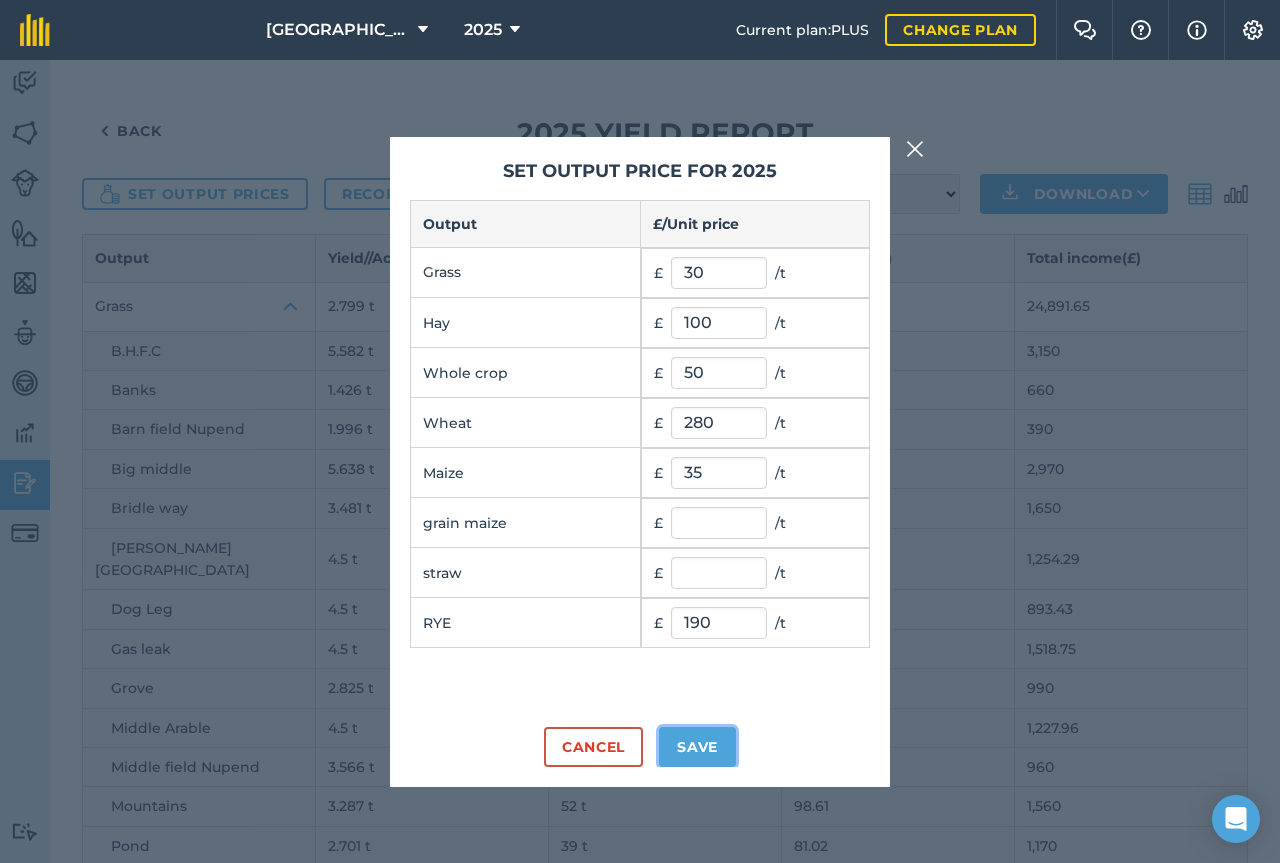click on "Save" at bounding box center (697, 747) 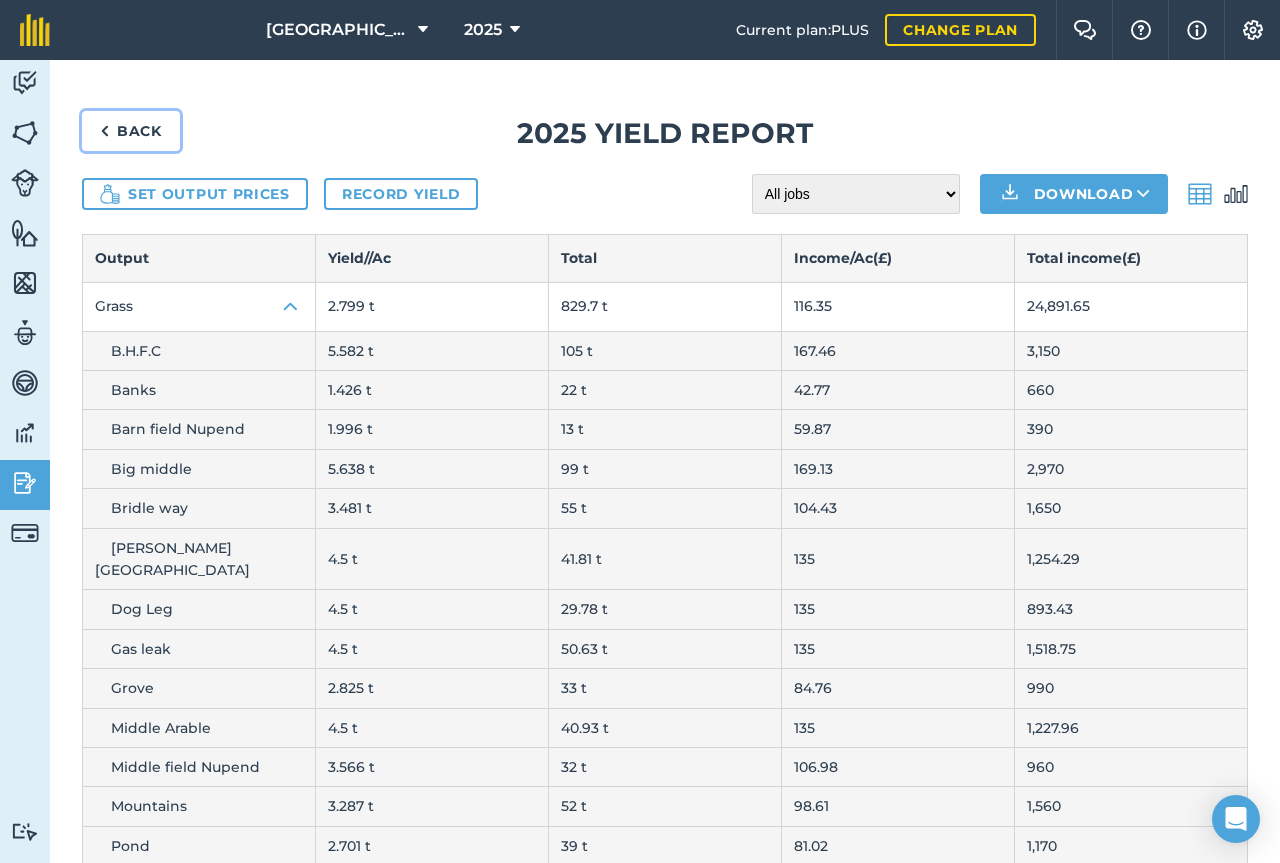 click on "Back" at bounding box center [131, 131] 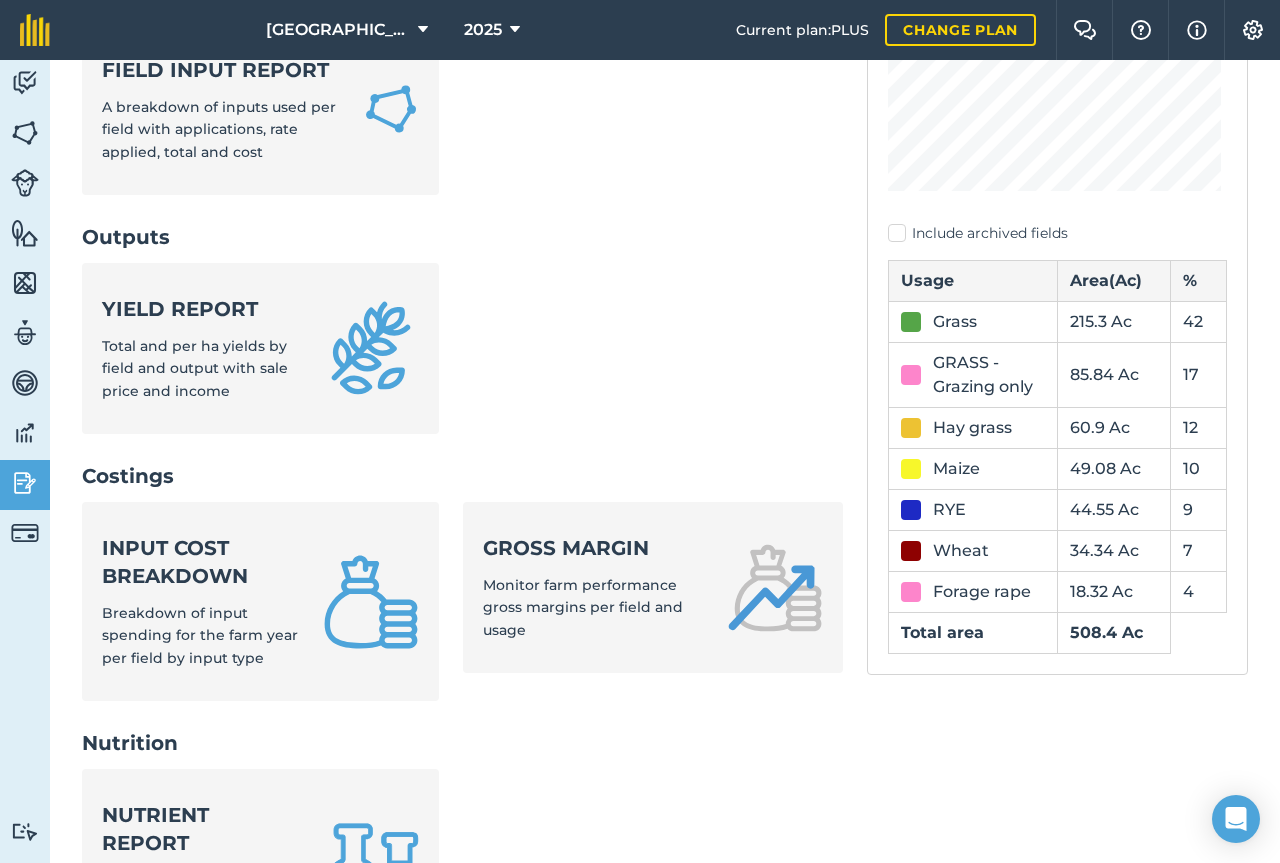 scroll, scrollTop: 447, scrollLeft: 0, axis: vertical 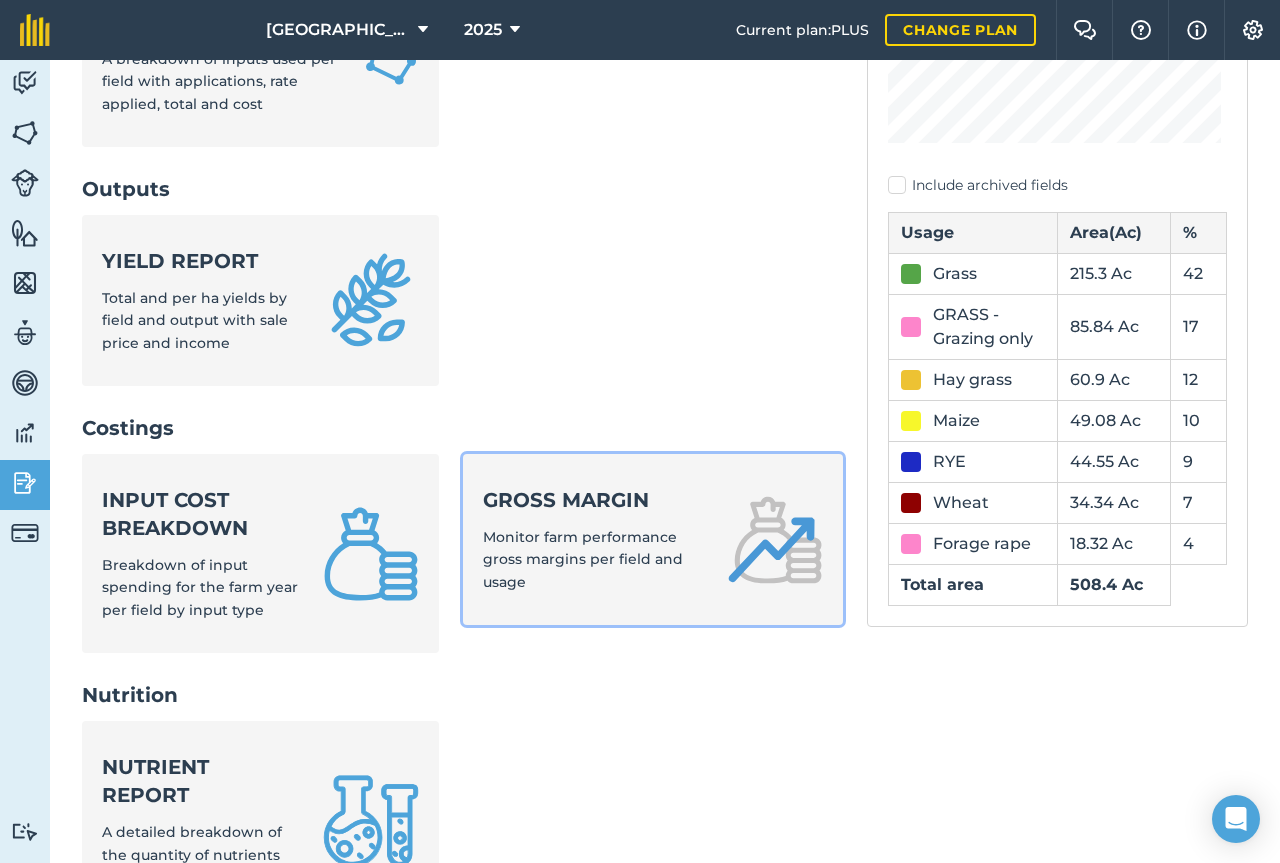 click at bounding box center [775, 540] 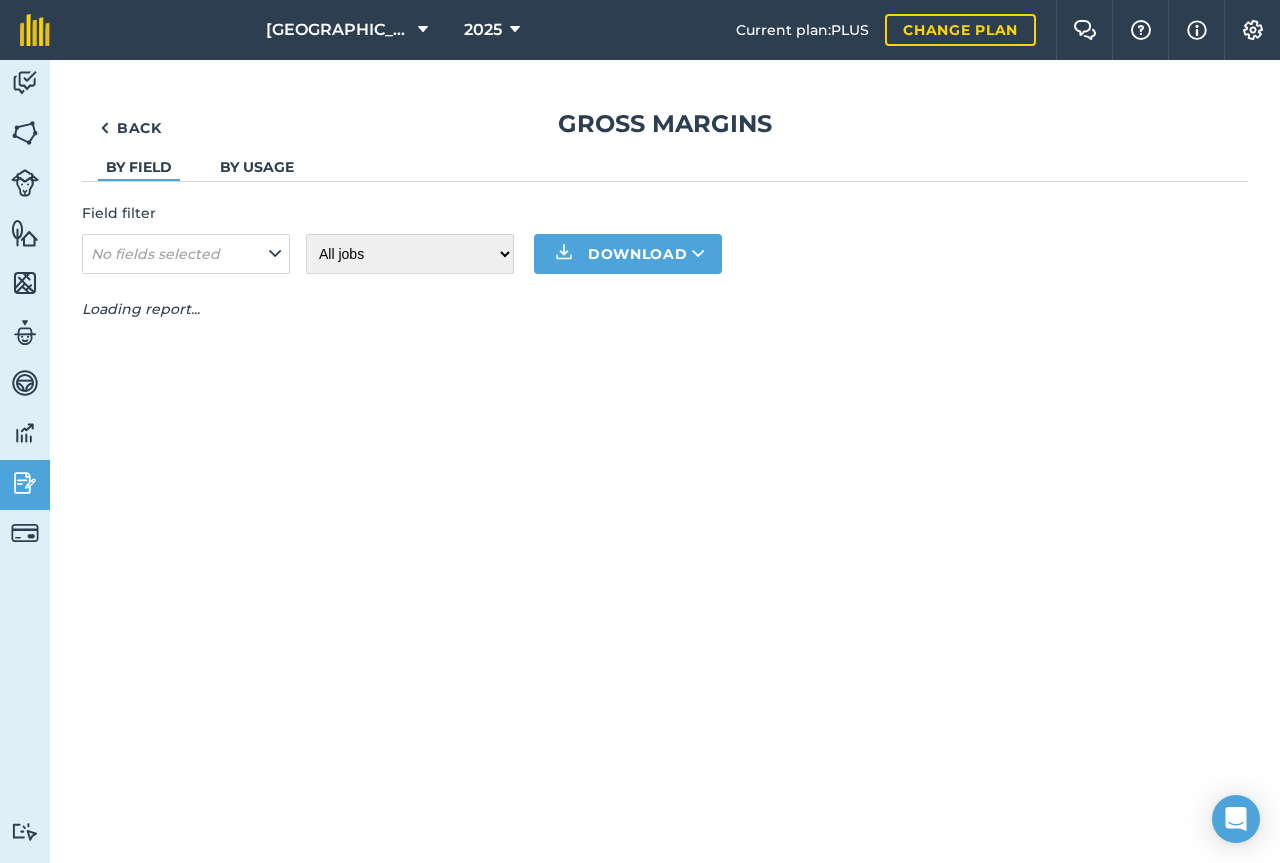 scroll, scrollTop: 0, scrollLeft: 0, axis: both 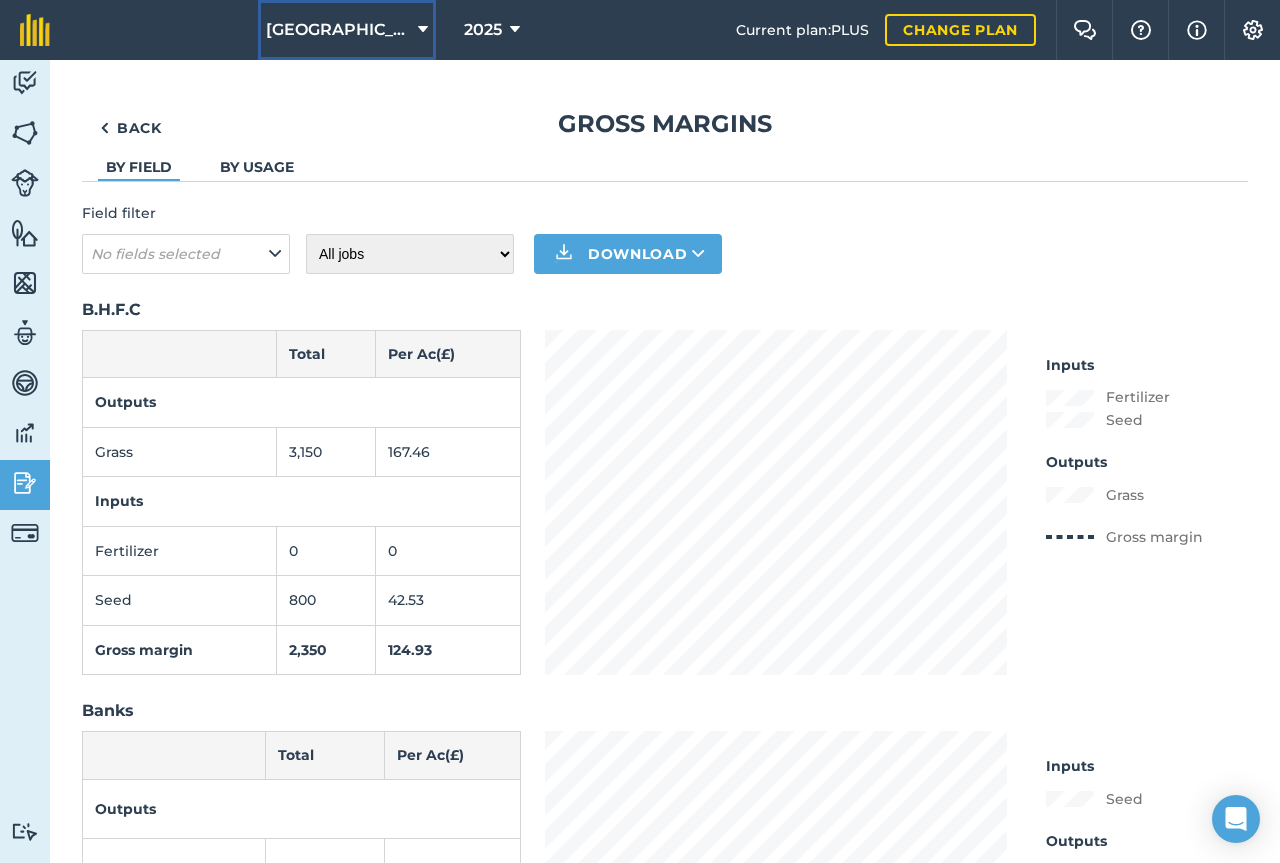 click on "[GEOGRAPHIC_DATA]" at bounding box center (338, 30) 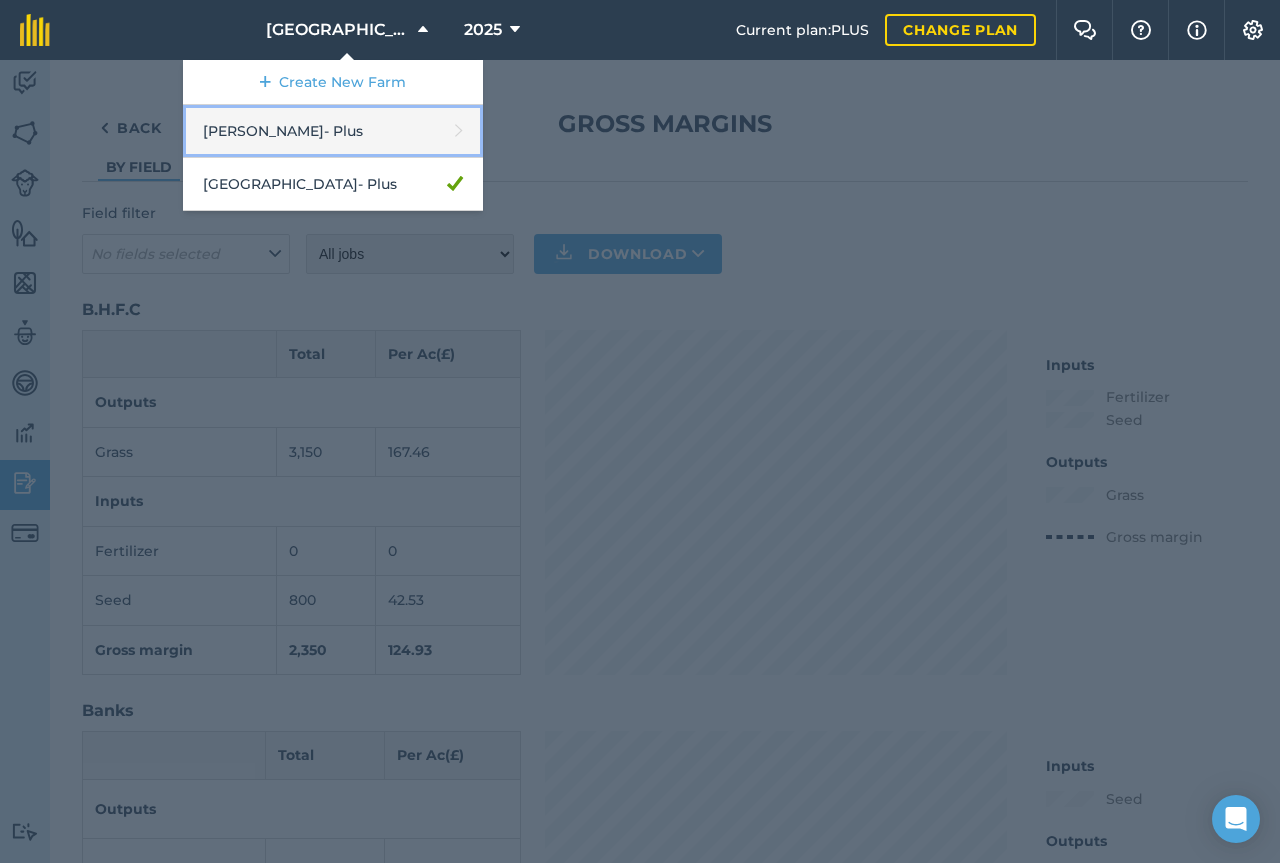 click on "[PERSON_NAME]  - Plus" at bounding box center (333, 131) 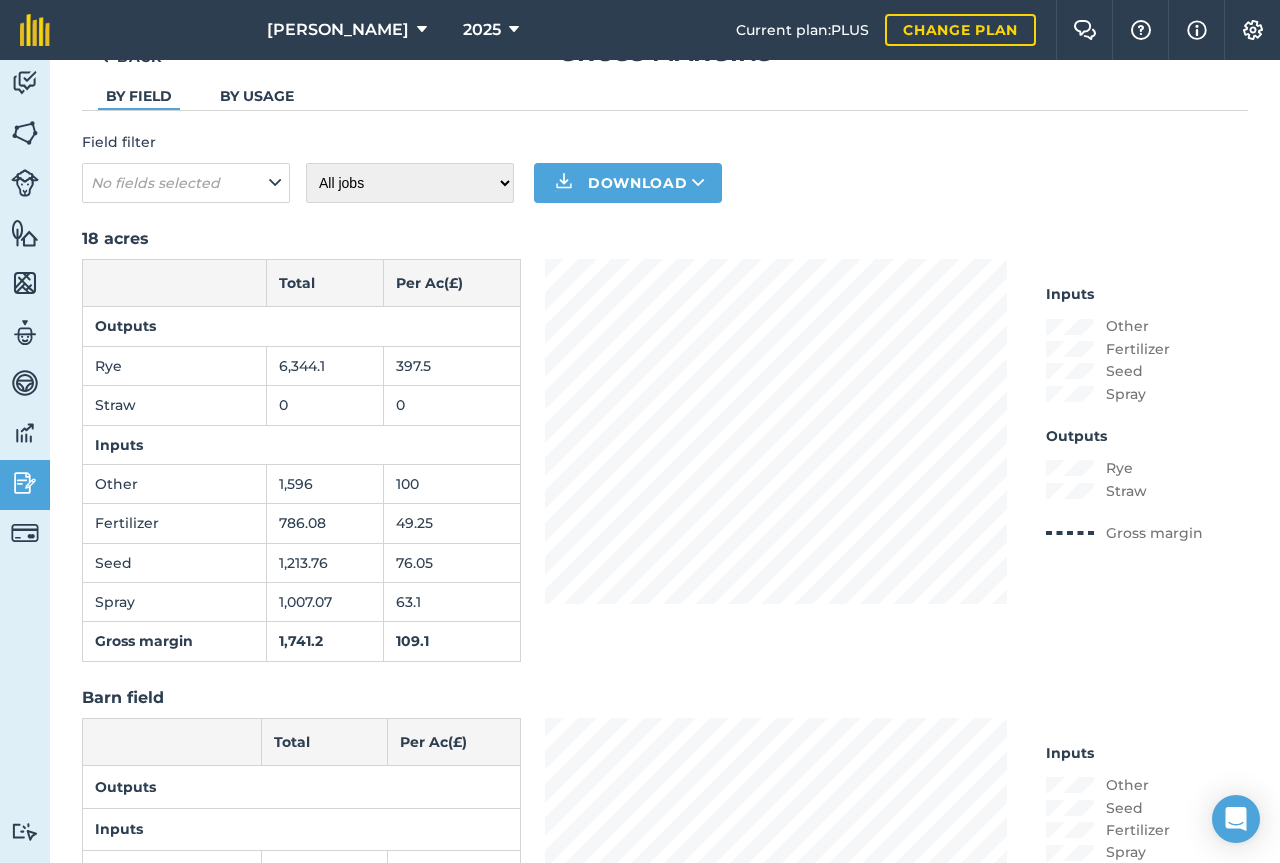 scroll, scrollTop: 18, scrollLeft: 0, axis: vertical 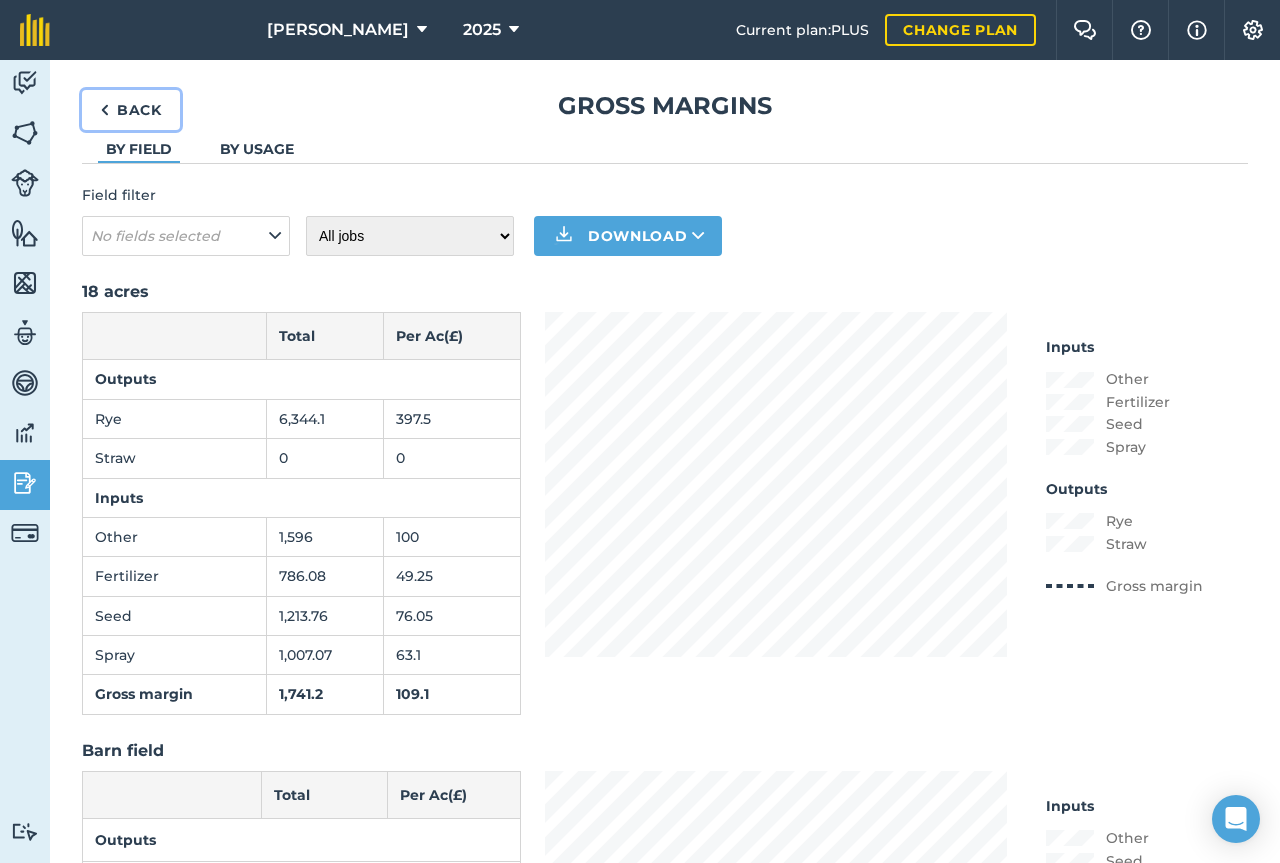 click on "Back" at bounding box center (131, 110) 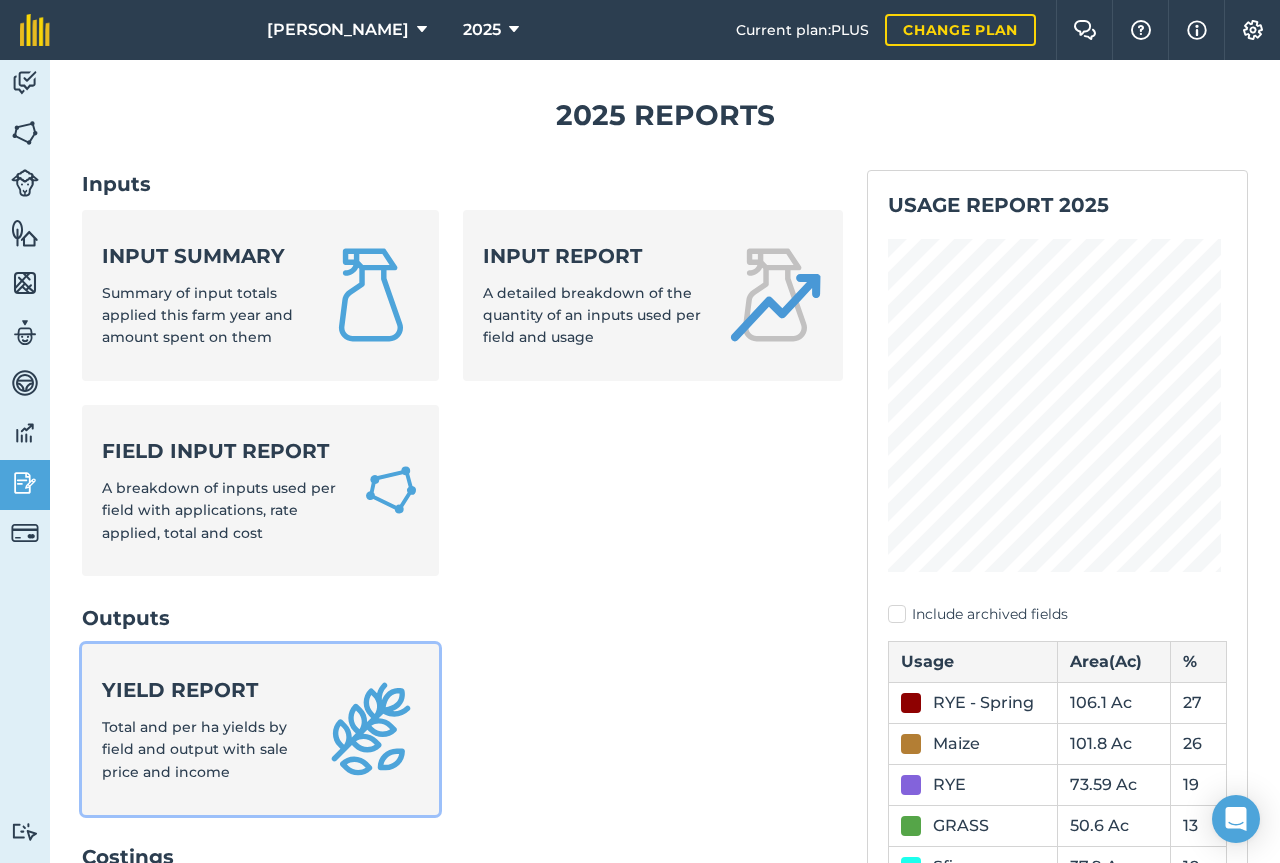 click on "Yield report Total and per ha yields by field and output with sale price and income" at bounding box center [200, 729] 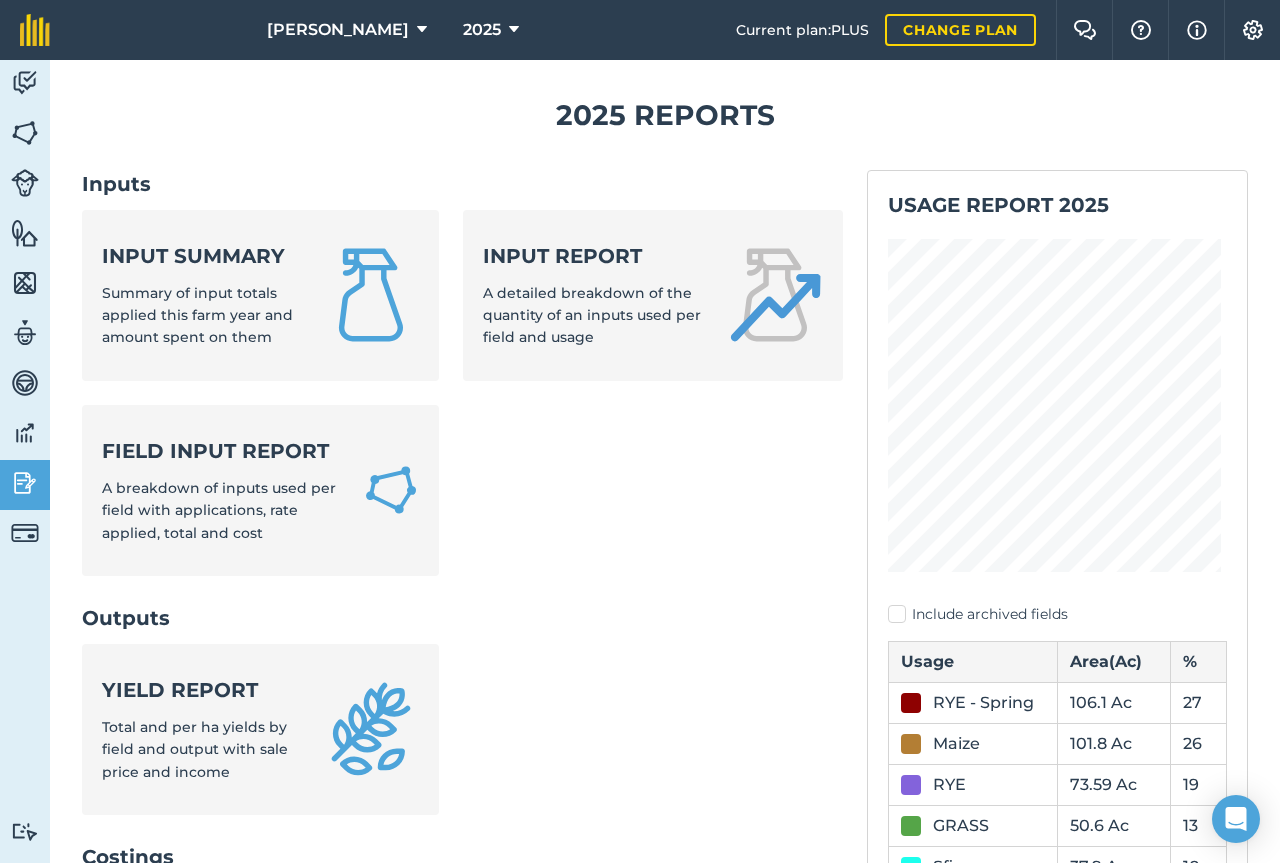 scroll, scrollTop: 0, scrollLeft: 0, axis: both 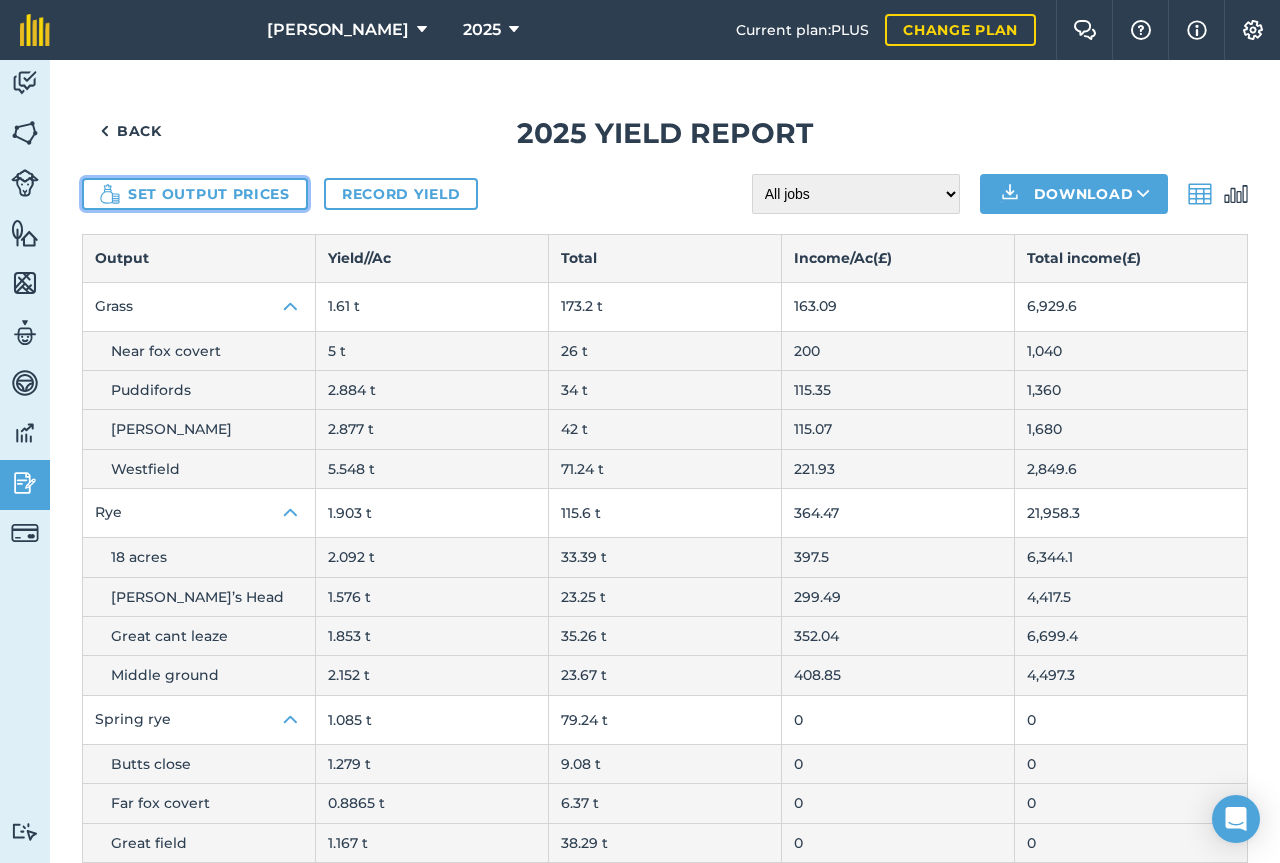 click on "Set output prices" at bounding box center [195, 194] 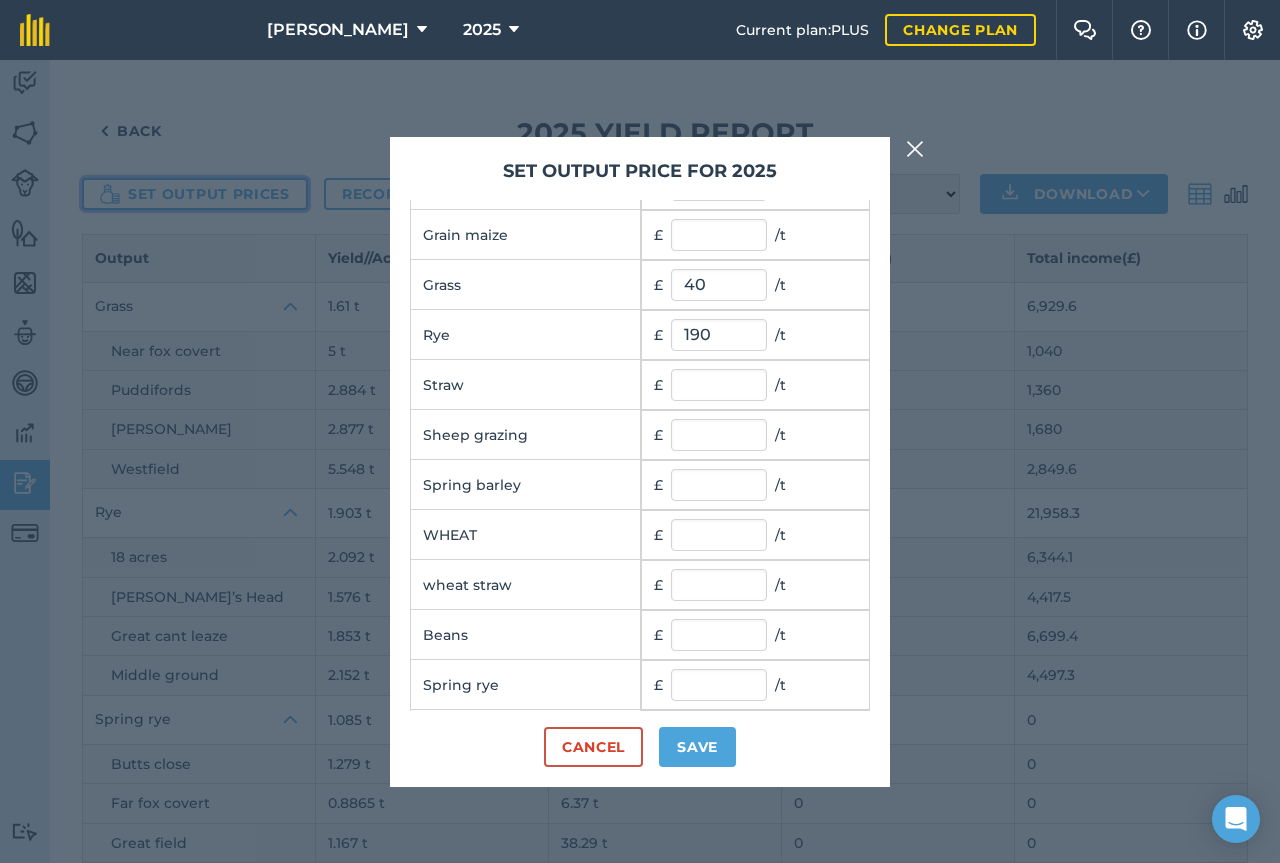 scroll, scrollTop: 89, scrollLeft: 0, axis: vertical 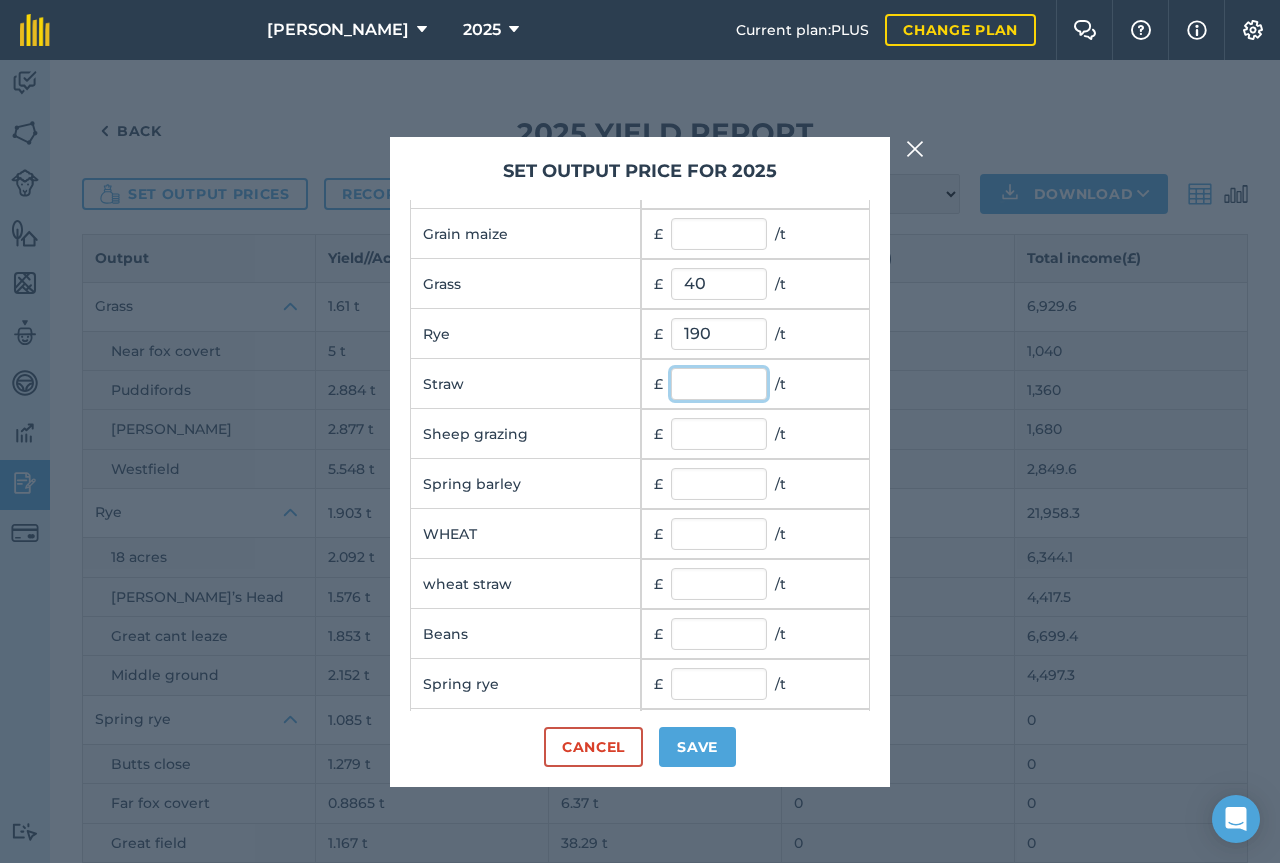 click at bounding box center [719, 384] 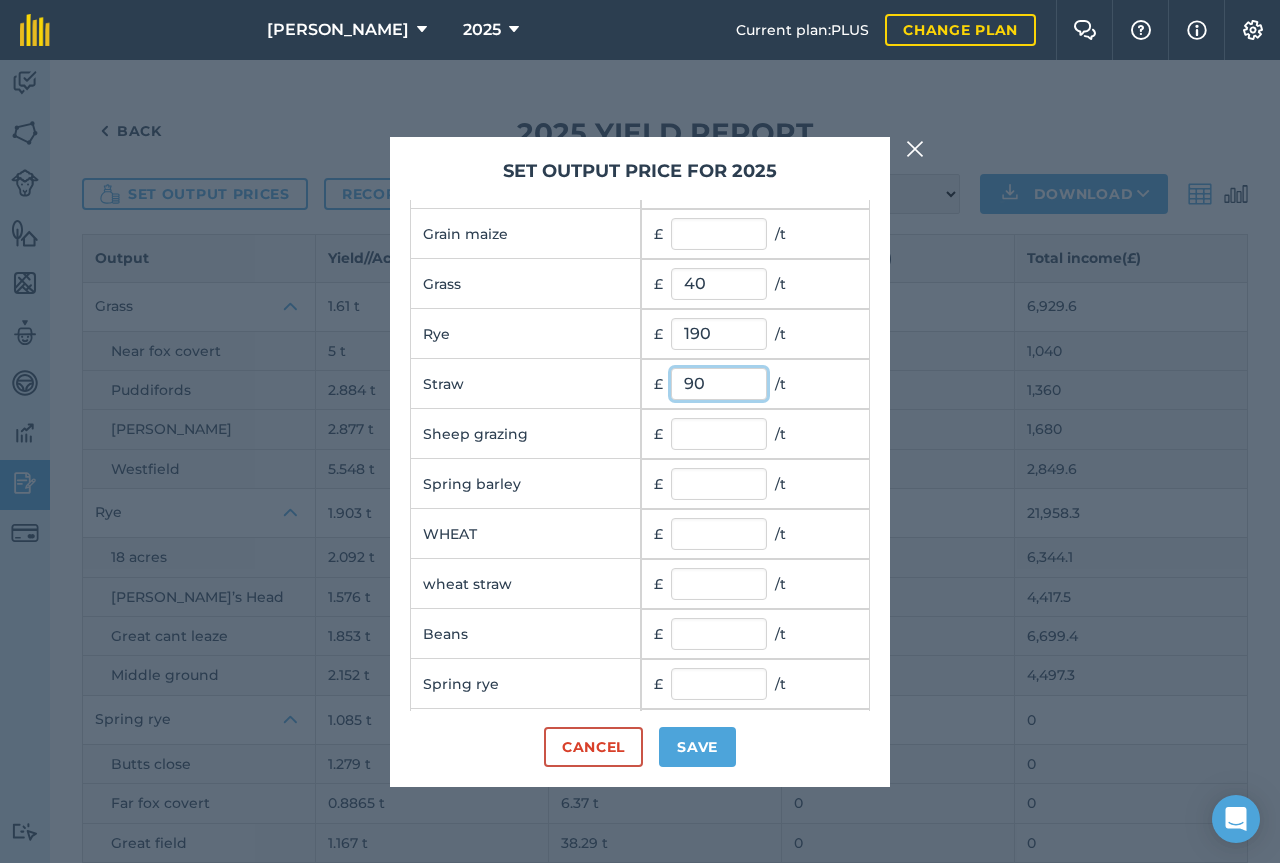 type on "90" 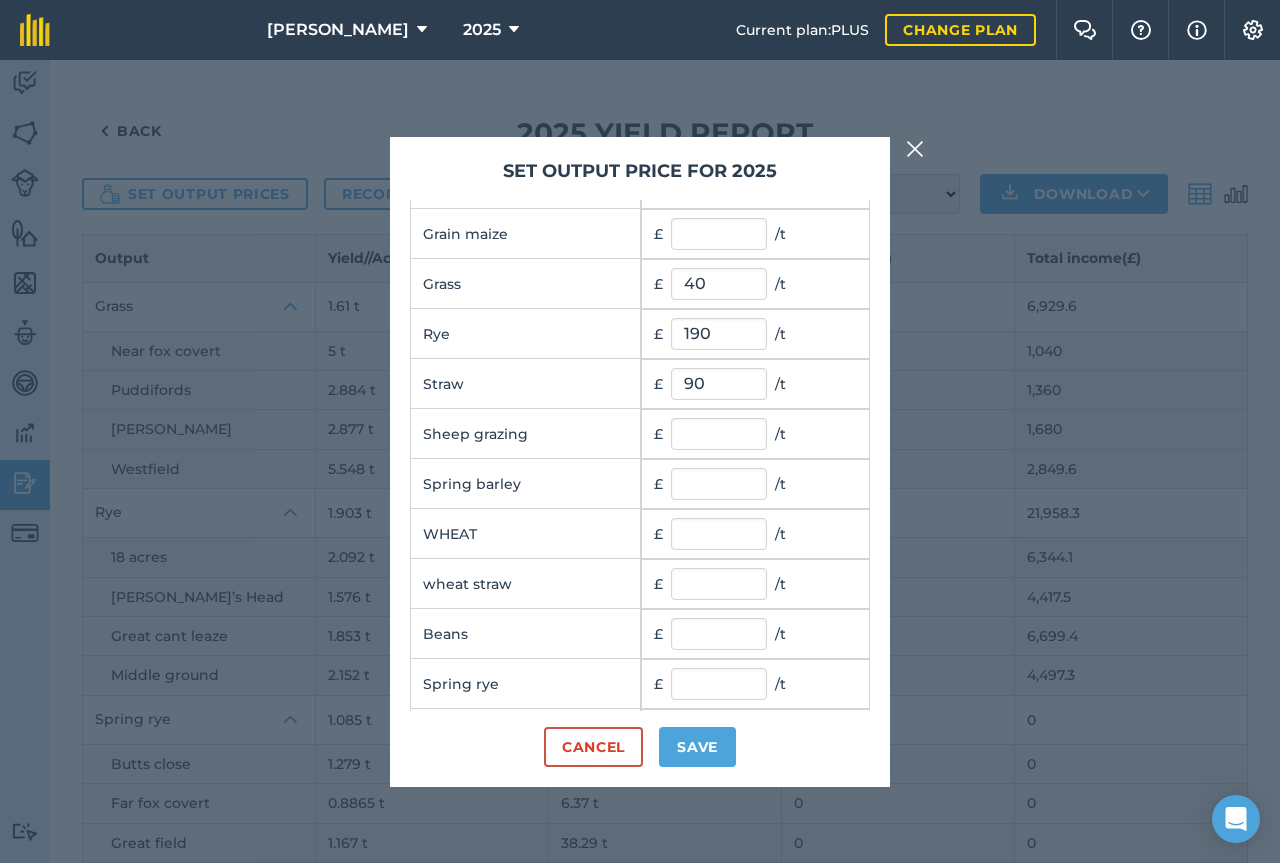 click on "Set output price for   2025 Output £  / Unit price OSR  £     /  t Grain maize £     /  t Grass £   40   /  t Rye £   190   /  t Straw £   90   /  t Sheep grazing  £     /  t Spring barley £     /  t WHEAT £     /  t wheat straw £     /  t Beans £     /  t Spring rye £     /  t maize  £     /  t Whole crop £   50   /  t Cancel Save" at bounding box center (640, 462) 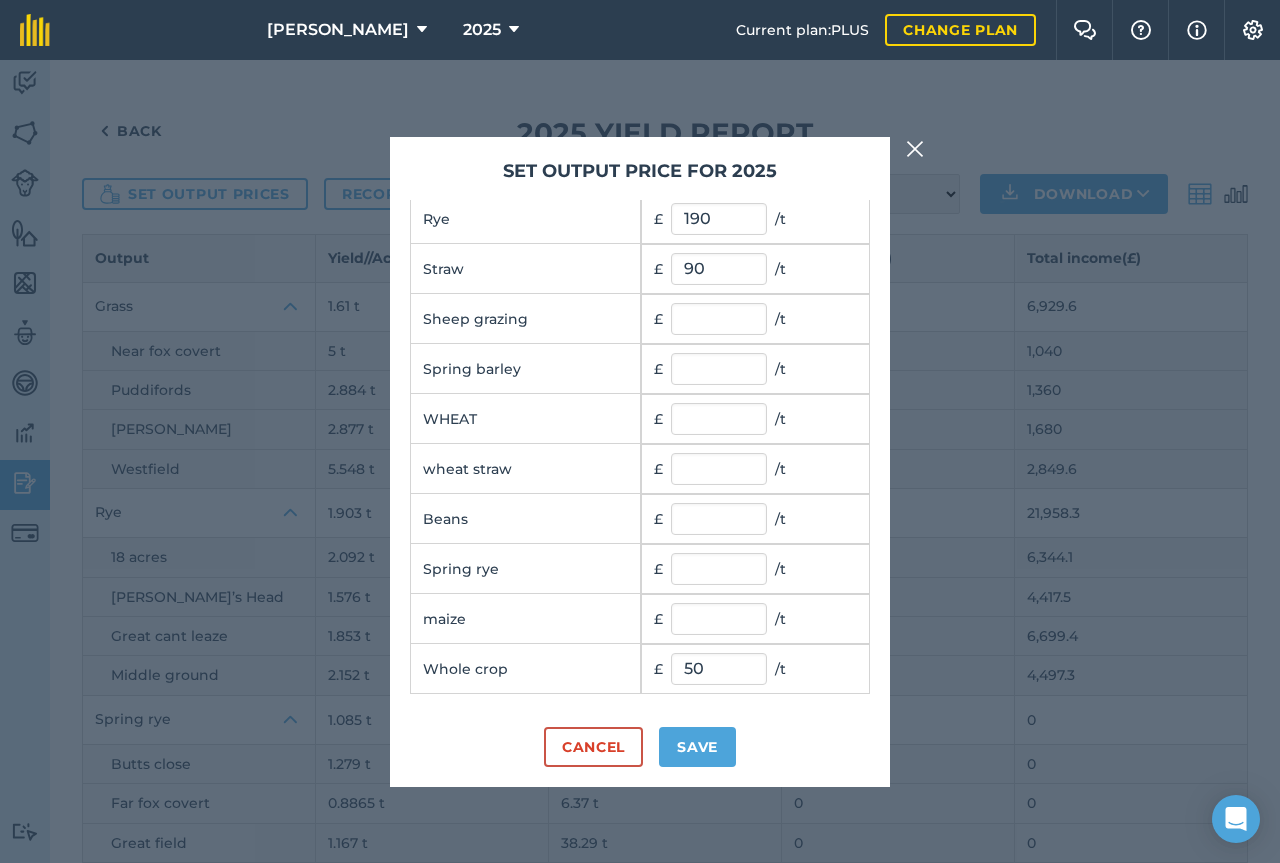 scroll, scrollTop: 206, scrollLeft: 0, axis: vertical 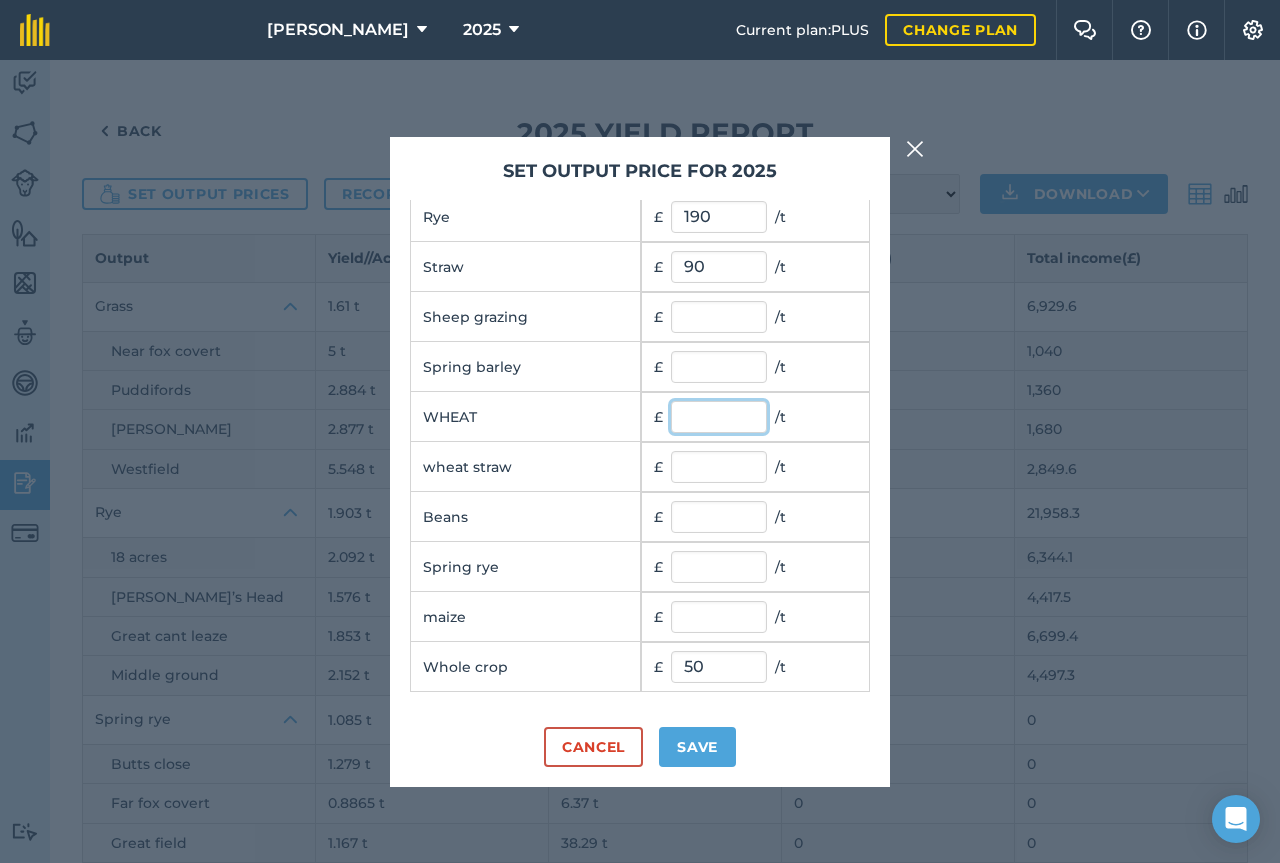 click at bounding box center [719, 417] 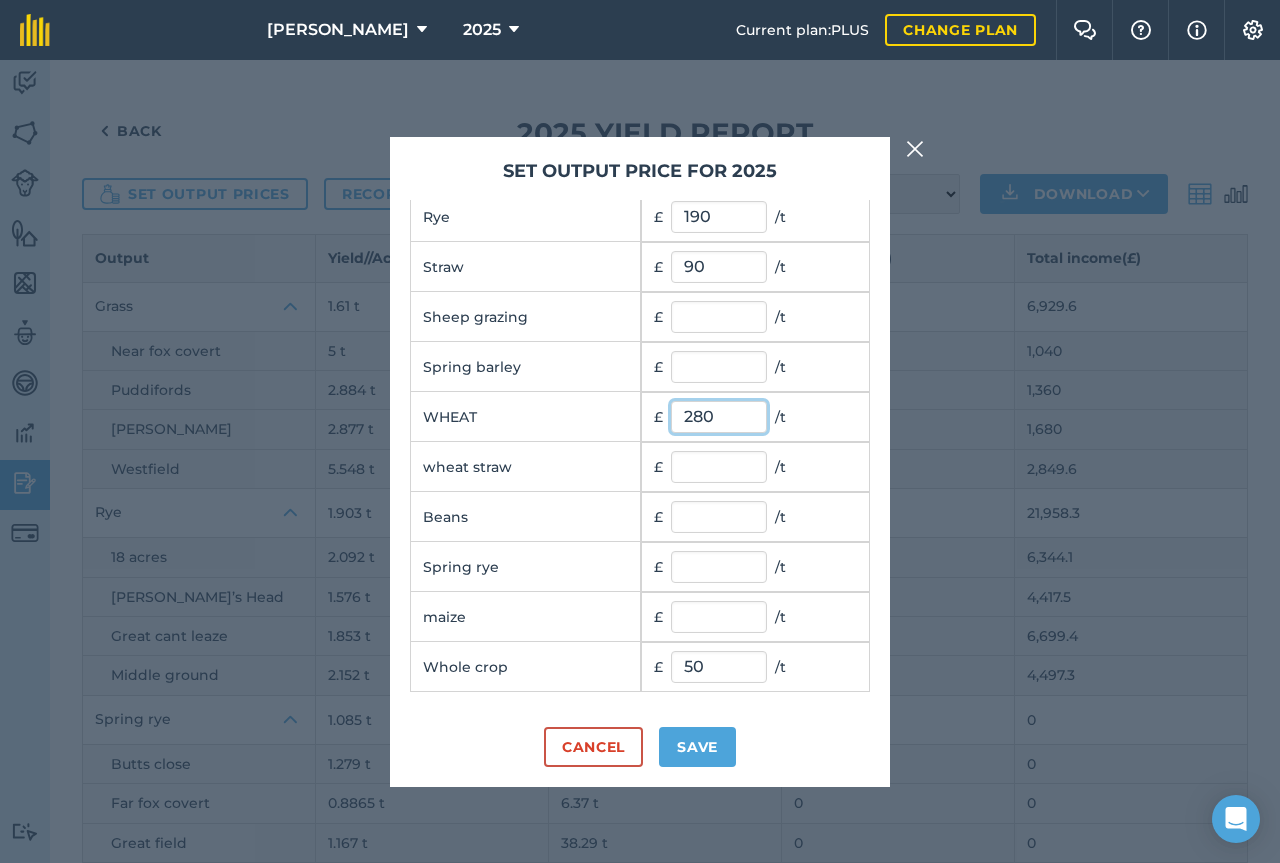 type on "280" 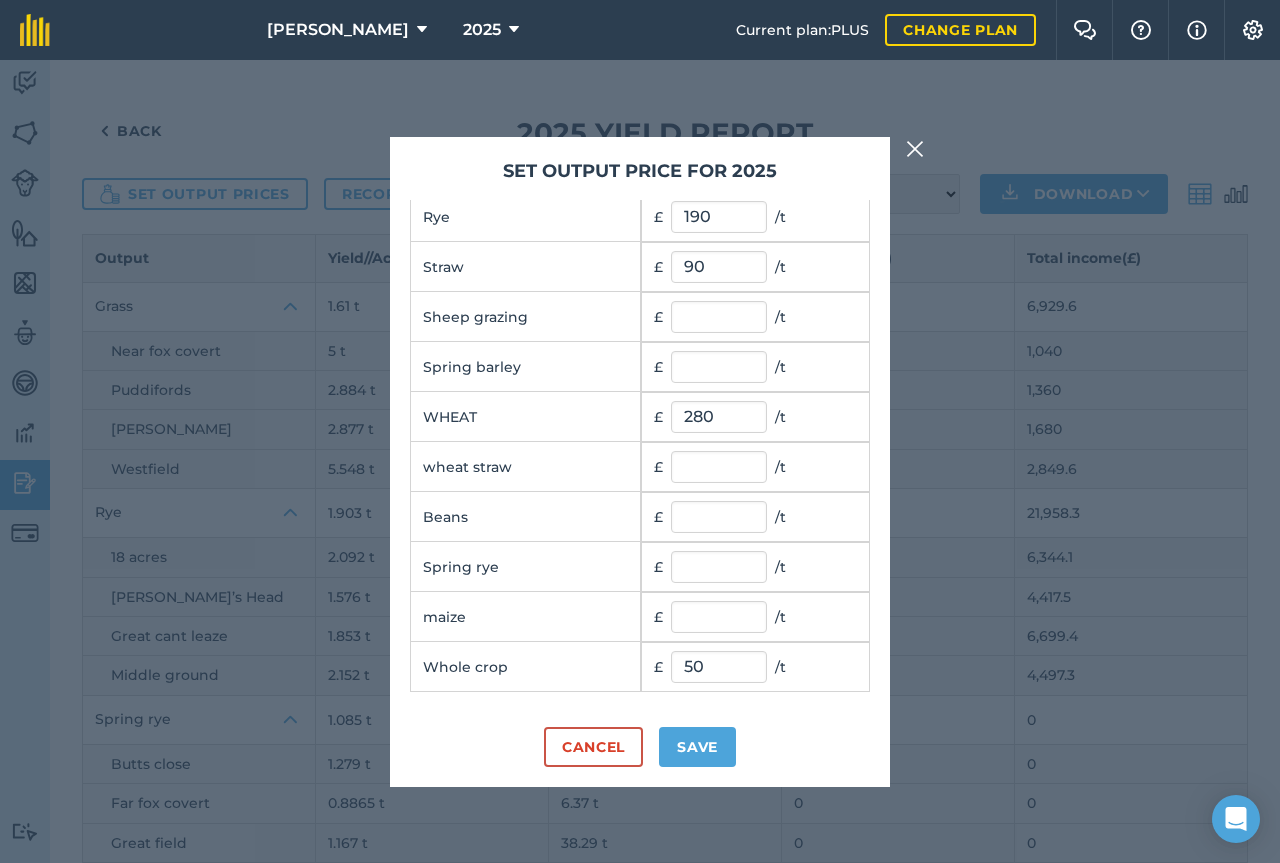 click on "Set output price for   2025 Output £  / Unit price OSR  £     /  t Grain maize £     /  t Grass £   40   /  t Rye £   190   /  t Straw £   90   /  t Sheep grazing  £     /  t Spring barley £     /  t WHEAT £   280   /  t wheat straw £     /  t Beans £     /  t Spring rye £     /  t maize  £     /  t Whole crop £   50   /  t Cancel Save" at bounding box center [640, 462] 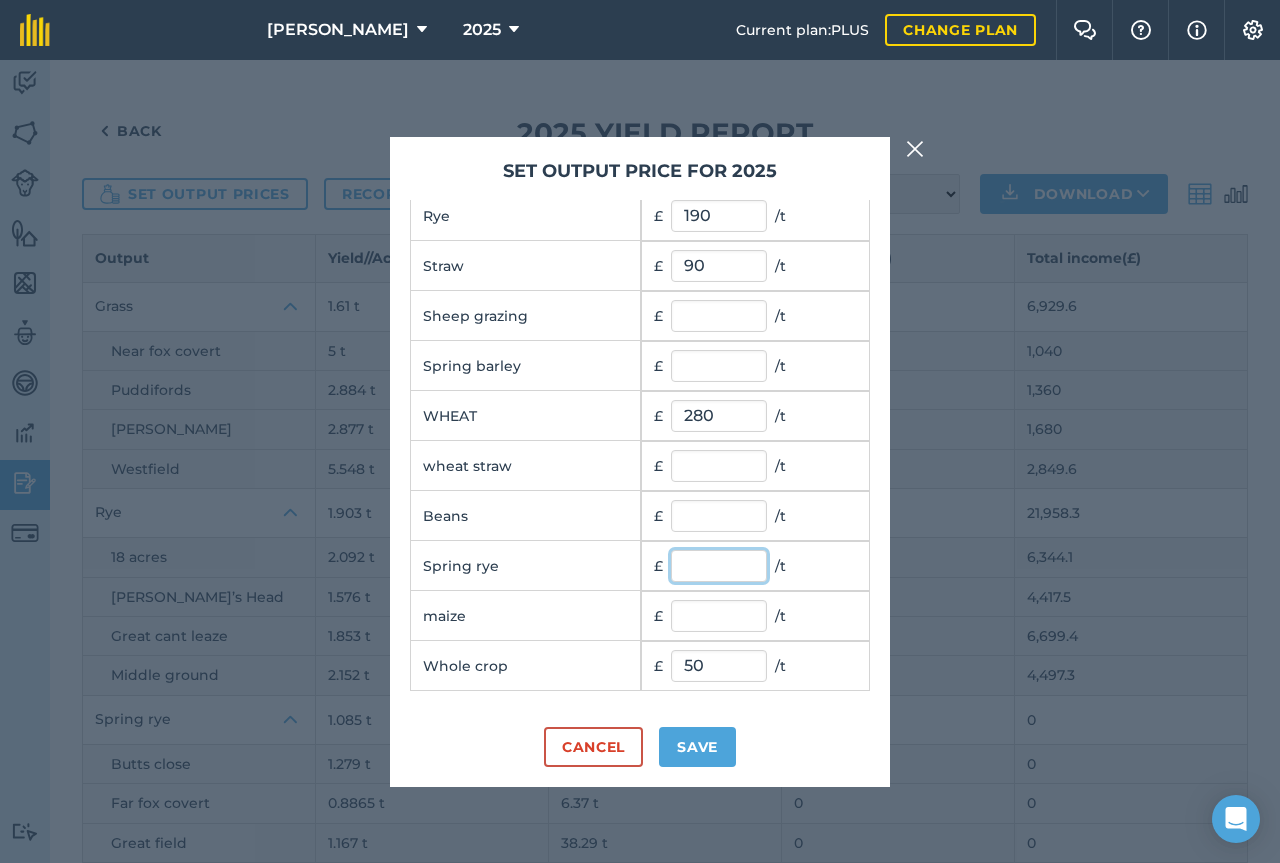 click at bounding box center (719, 566) 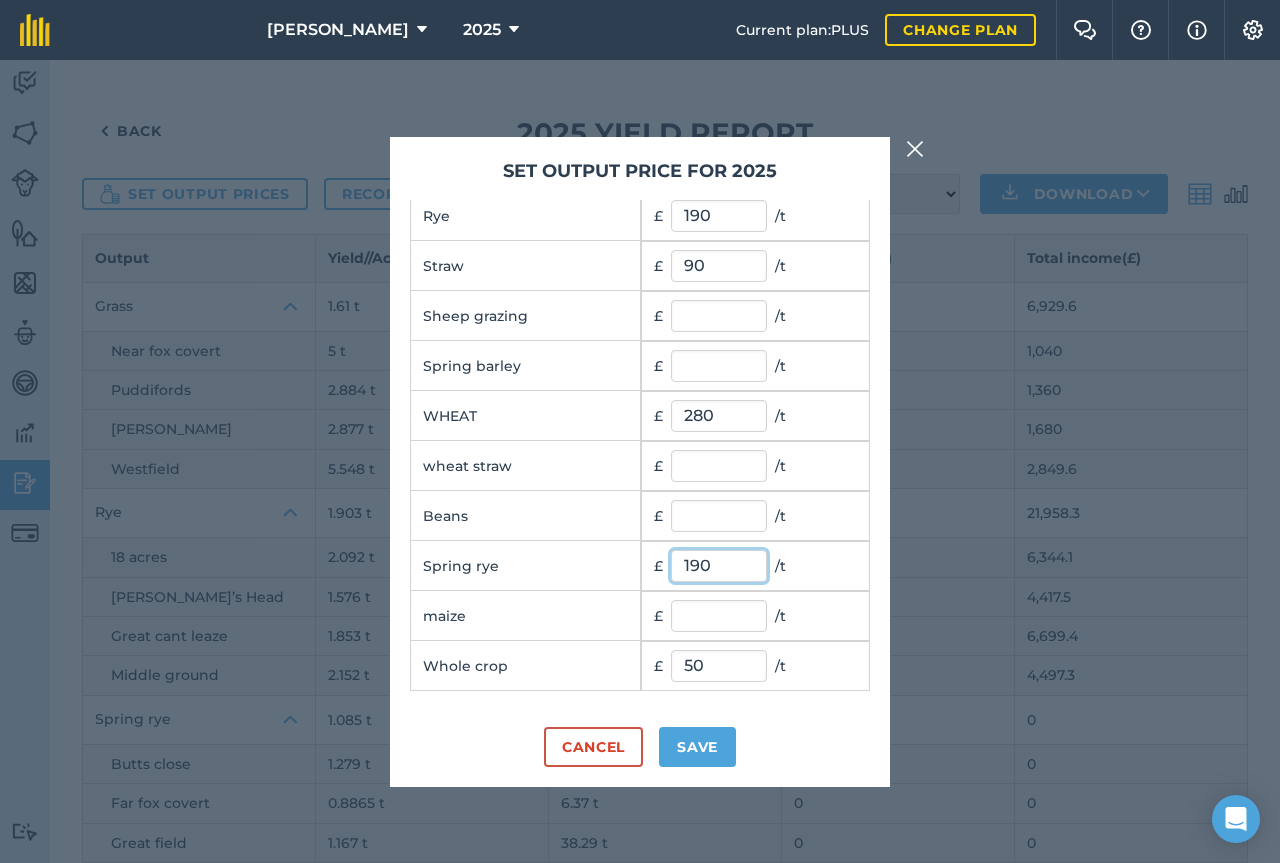 type on "190" 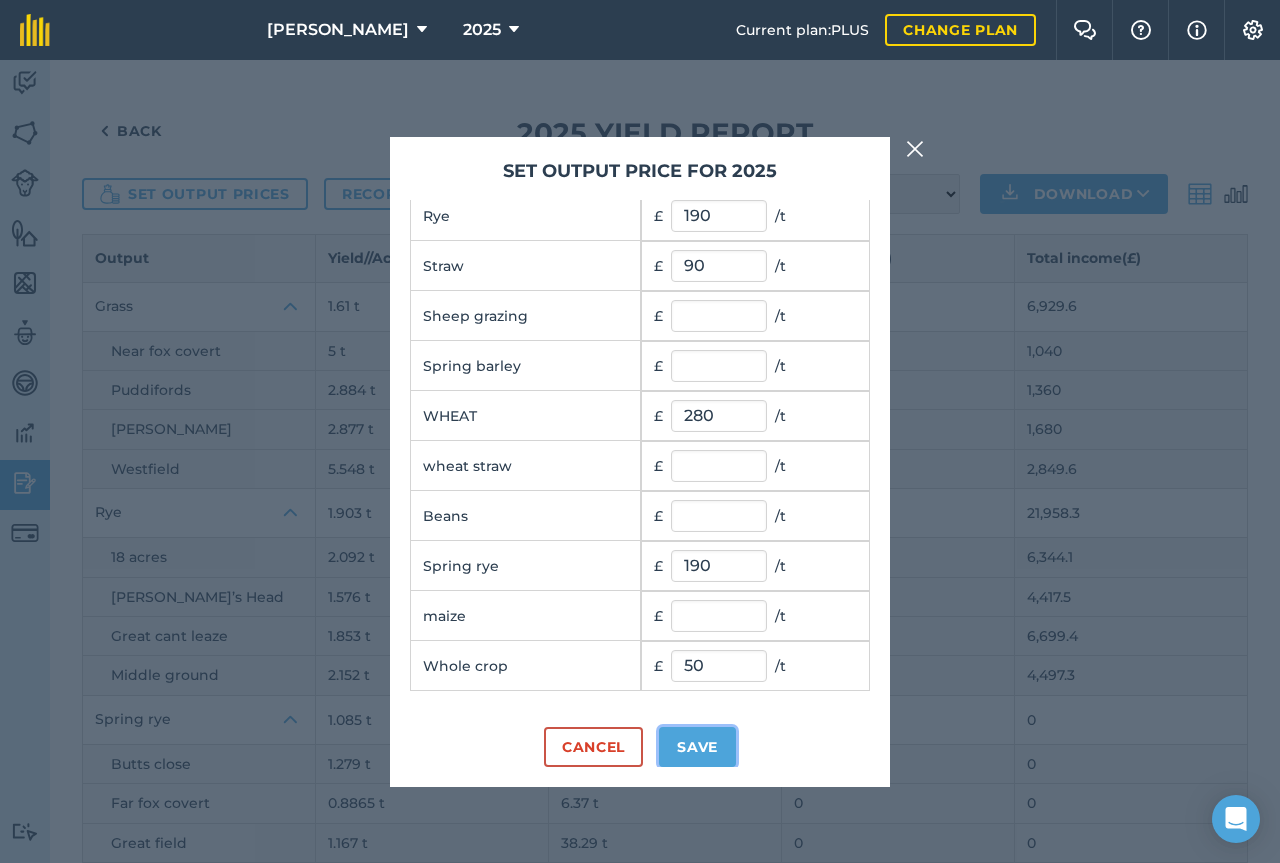 click on "Save" at bounding box center [697, 747] 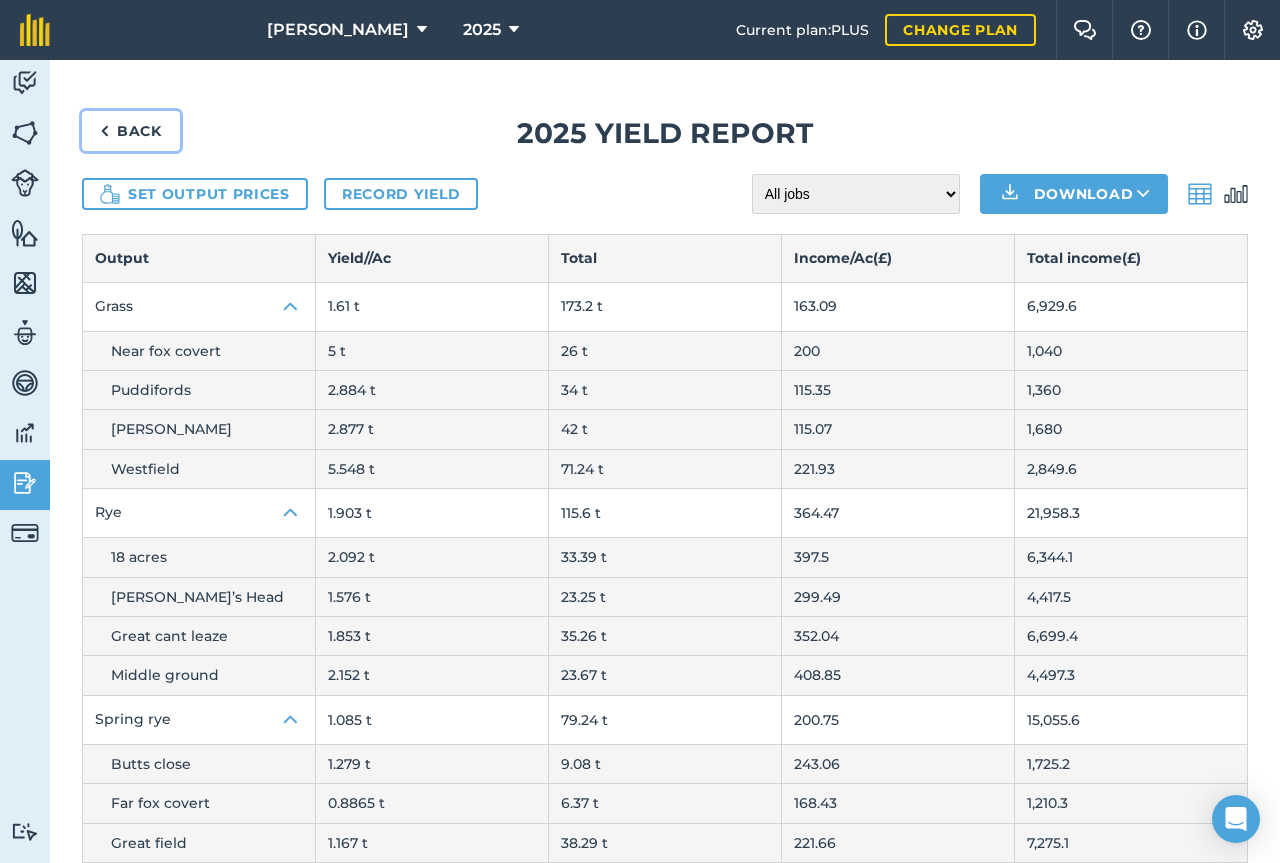 click on "Back" at bounding box center (131, 131) 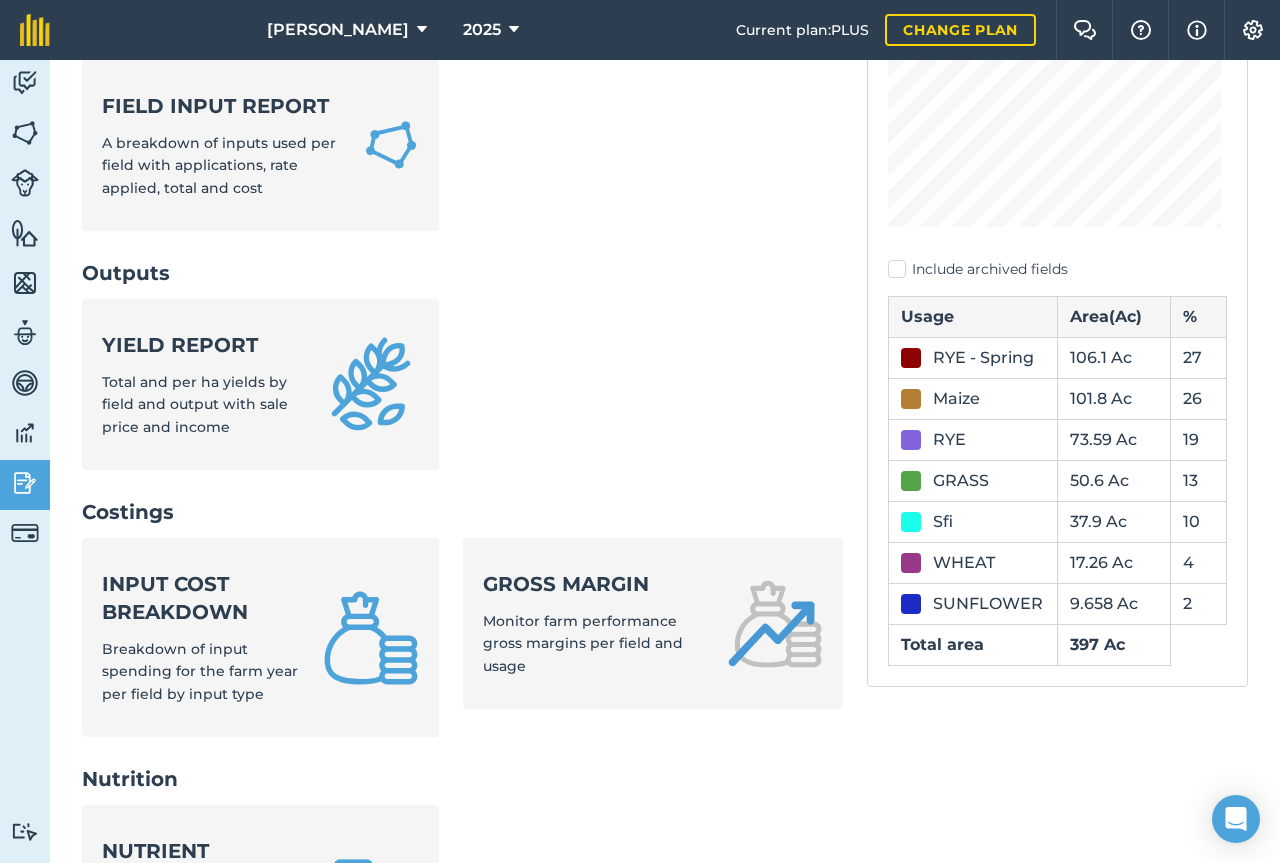 scroll, scrollTop: 374, scrollLeft: 0, axis: vertical 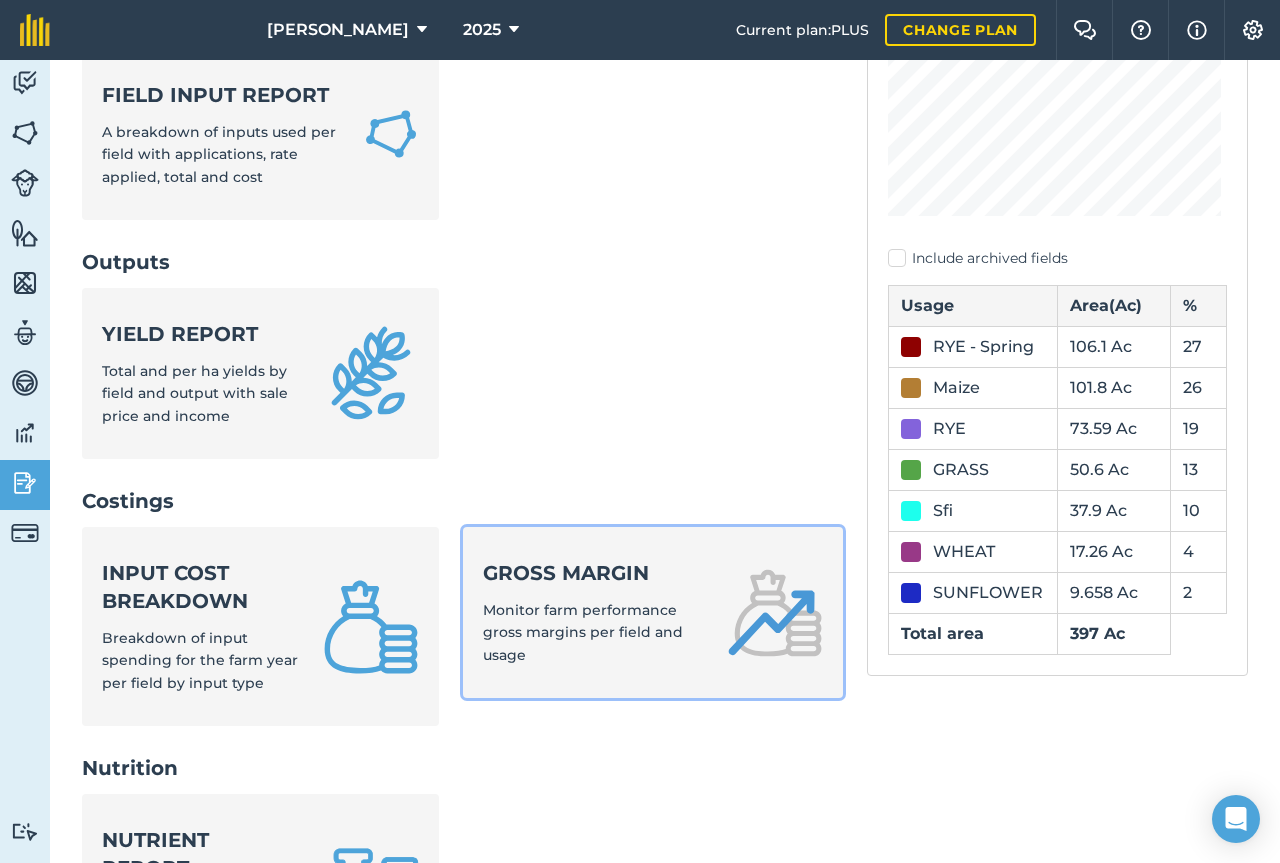 click on "Gross margin" at bounding box center (593, 573) 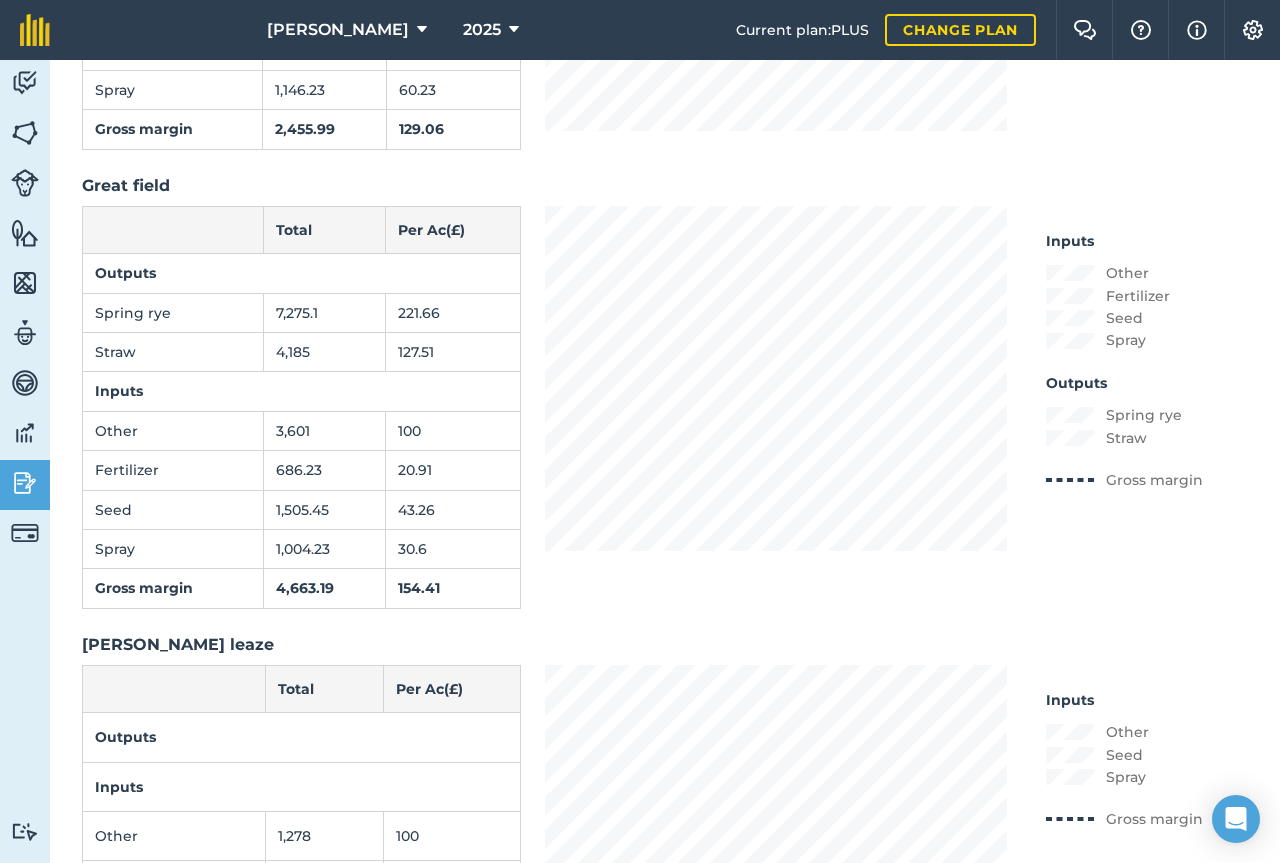 scroll, scrollTop: 4001, scrollLeft: 0, axis: vertical 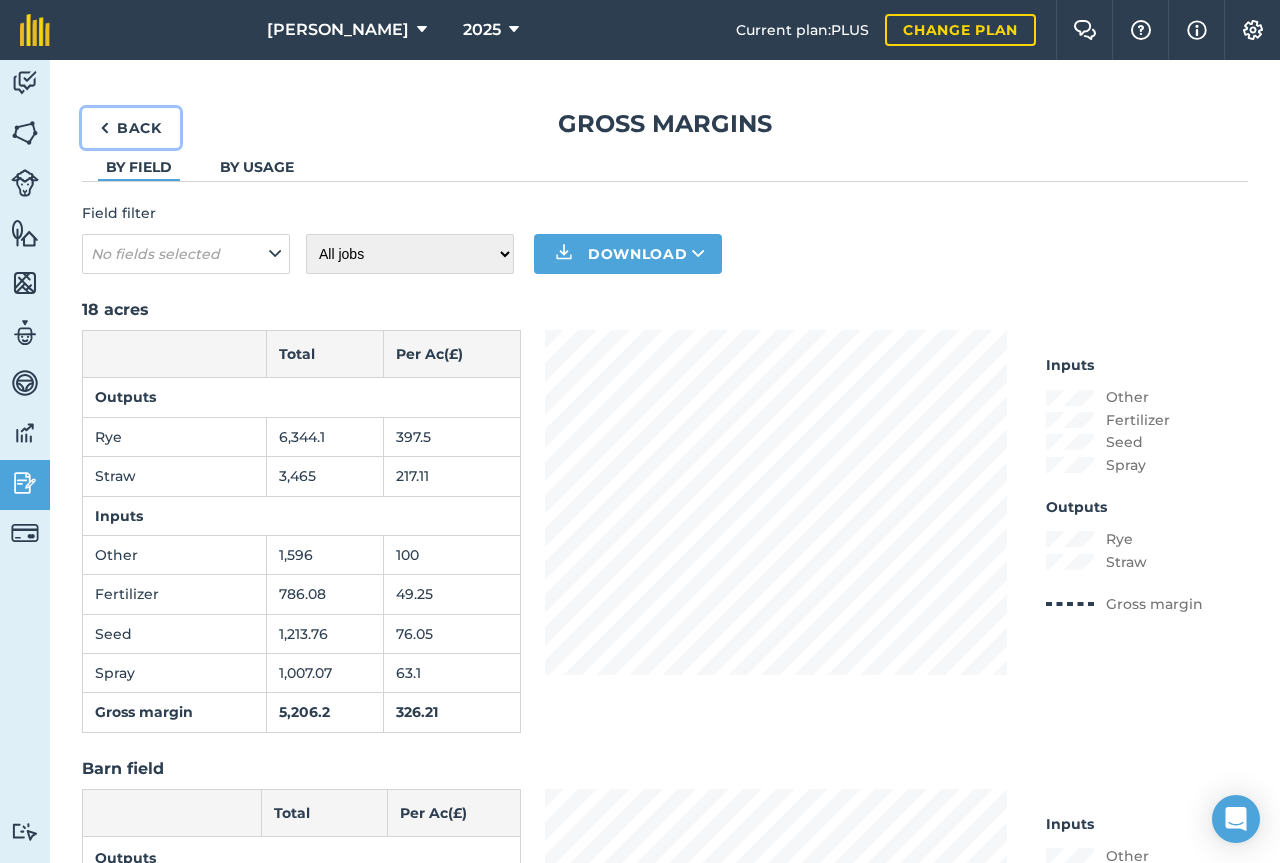 click on "Back" at bounding box center (131, 128) 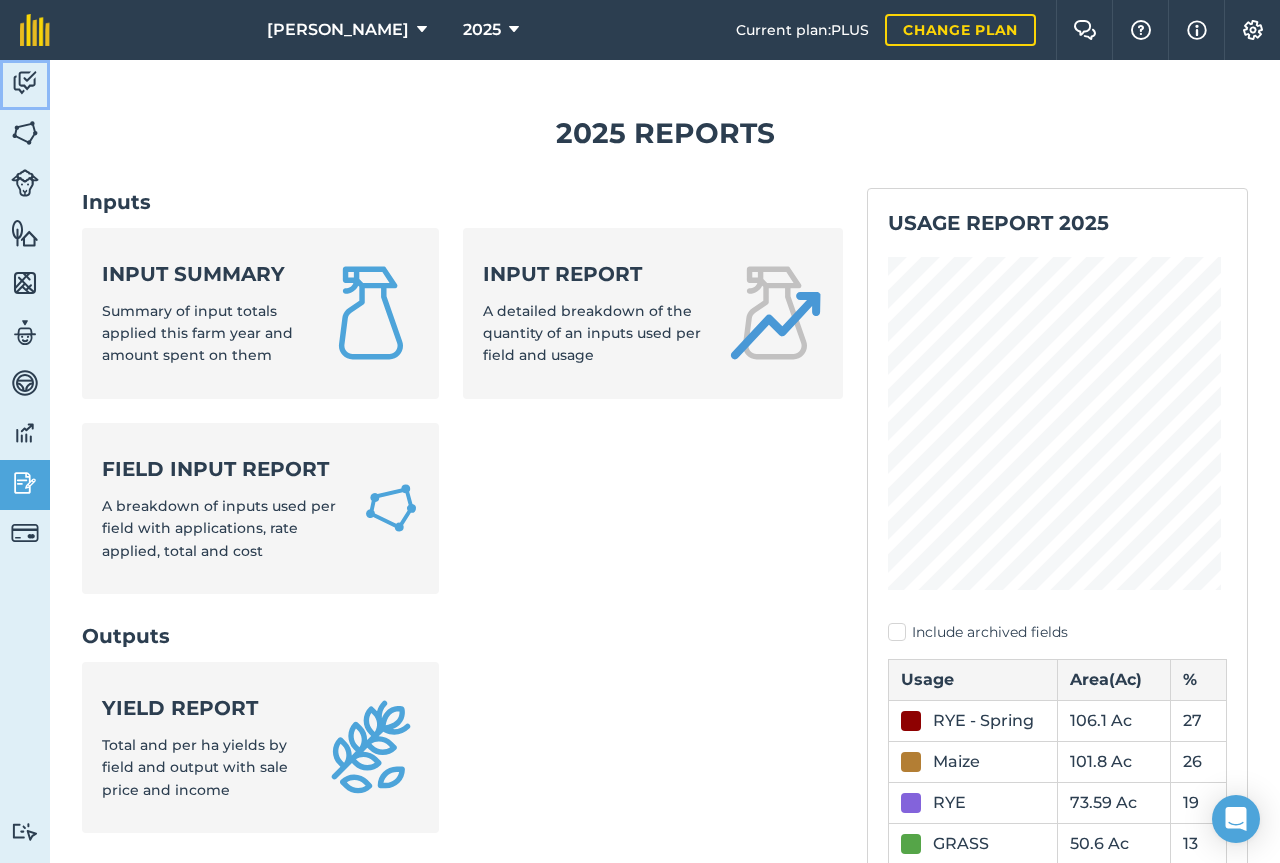click at bounding box center [25, 83] 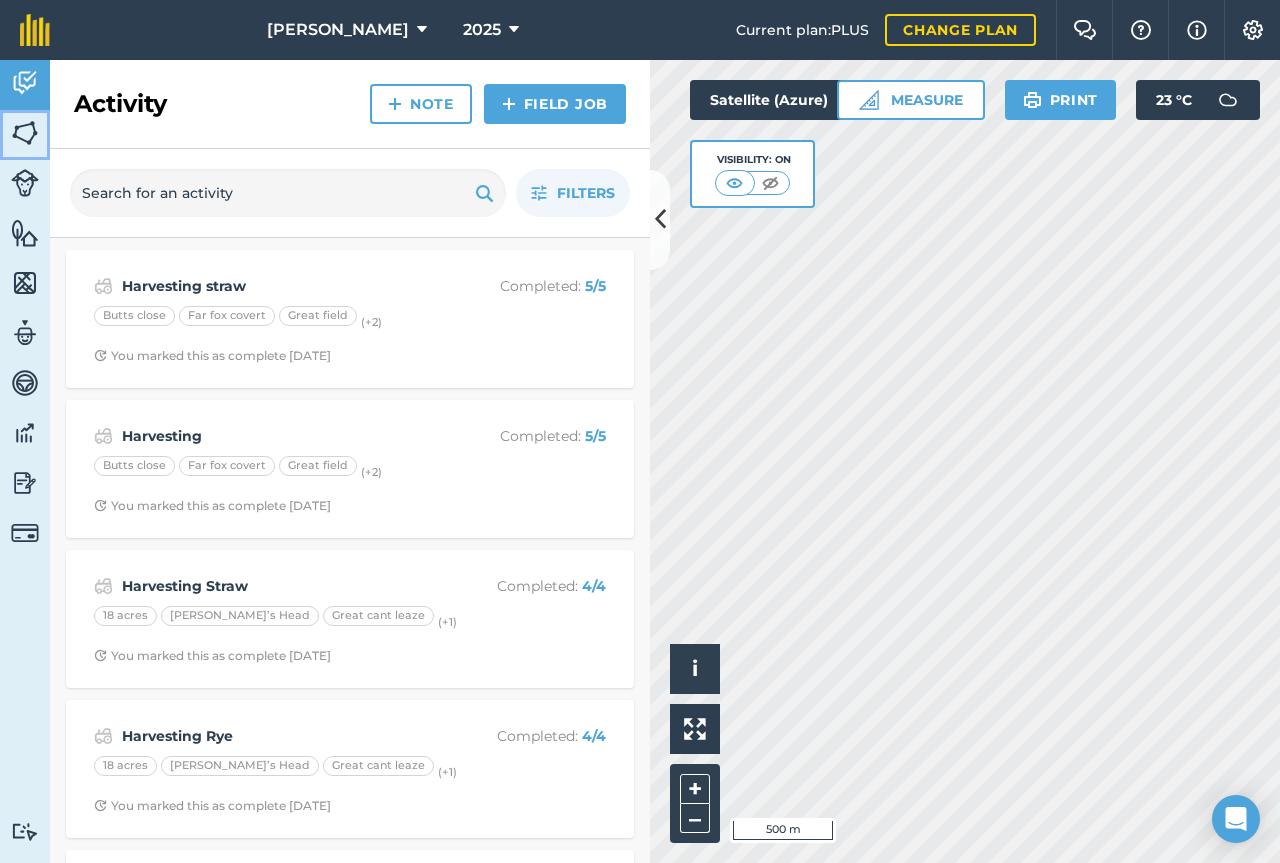 click on "Fields" at bounding box center [25, 135] 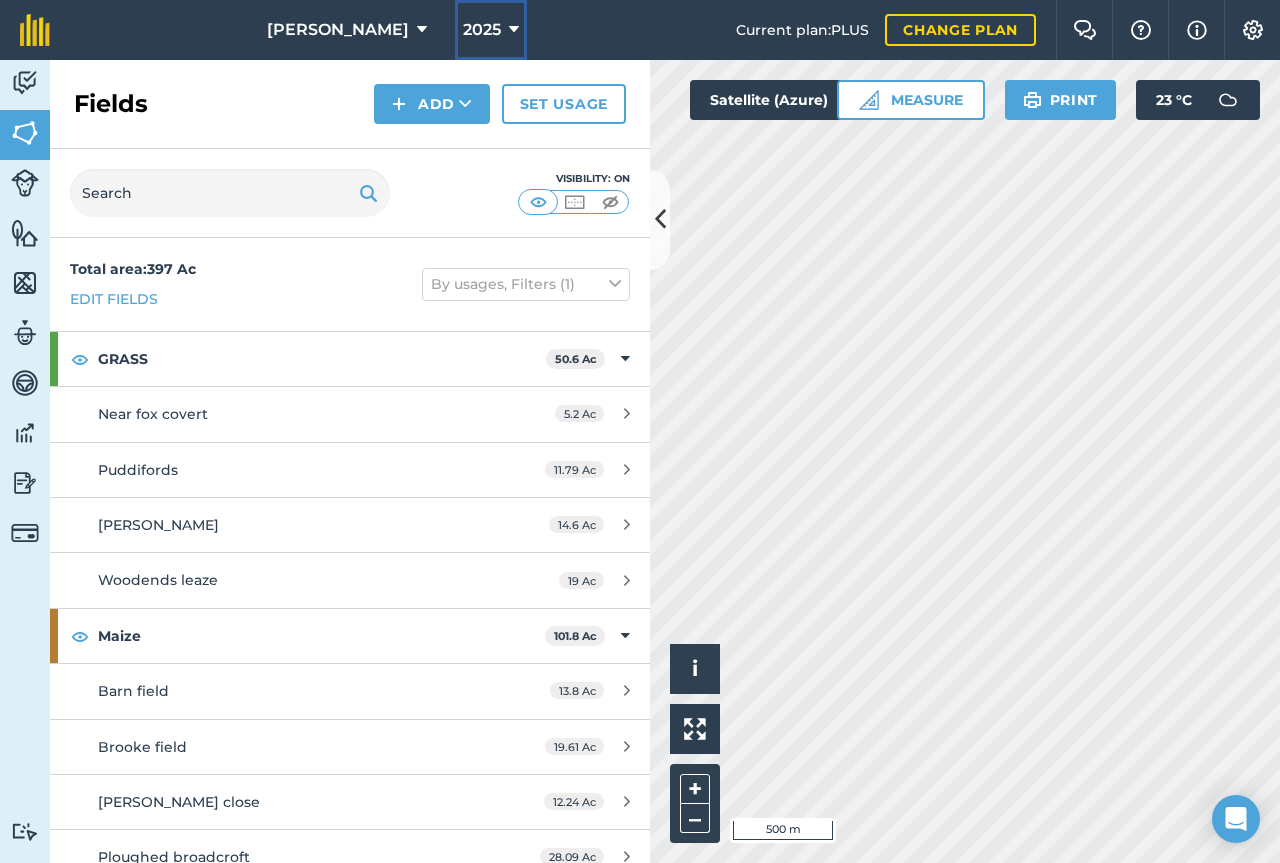 click on "2025" at bounding box center [482, 30] 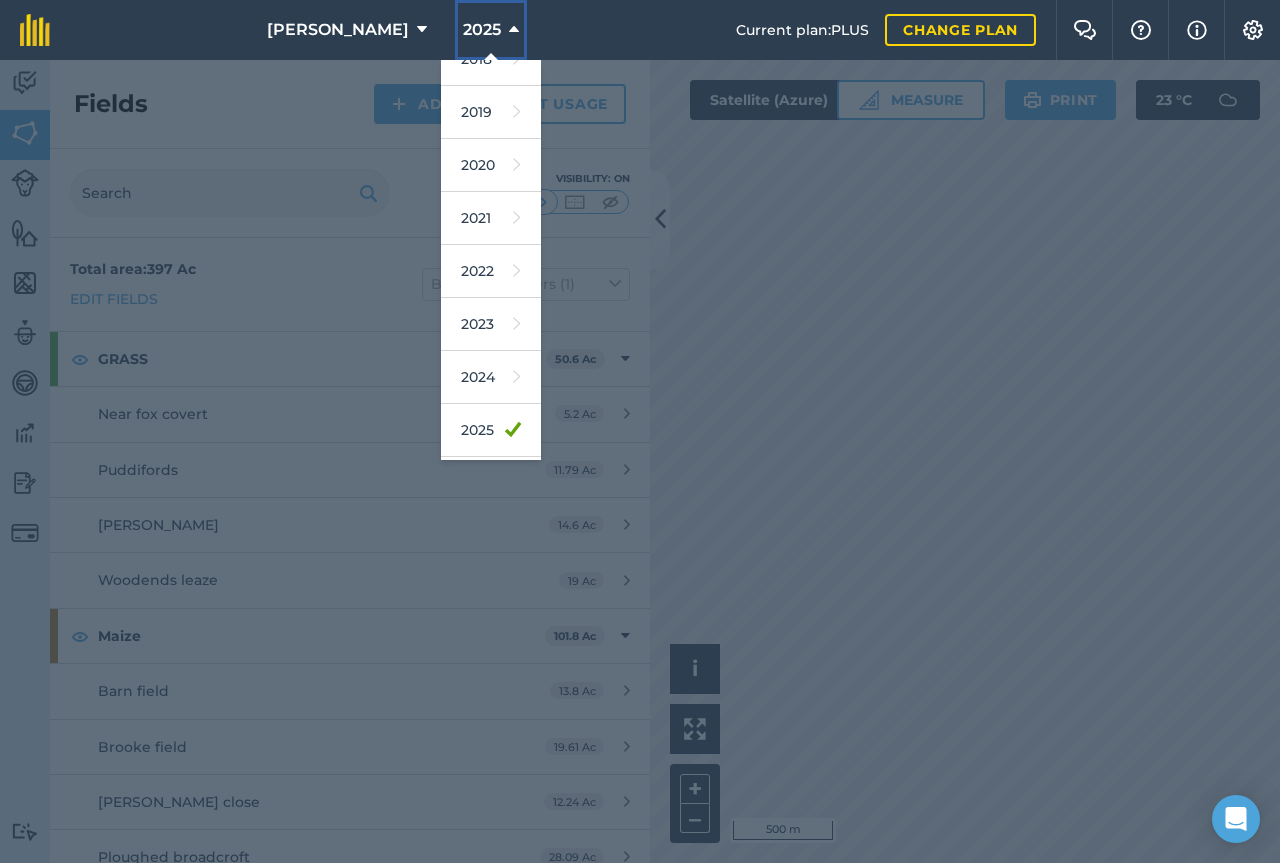 scroll, scrollTop: 120, scrollLeft: 0, axis: vertical 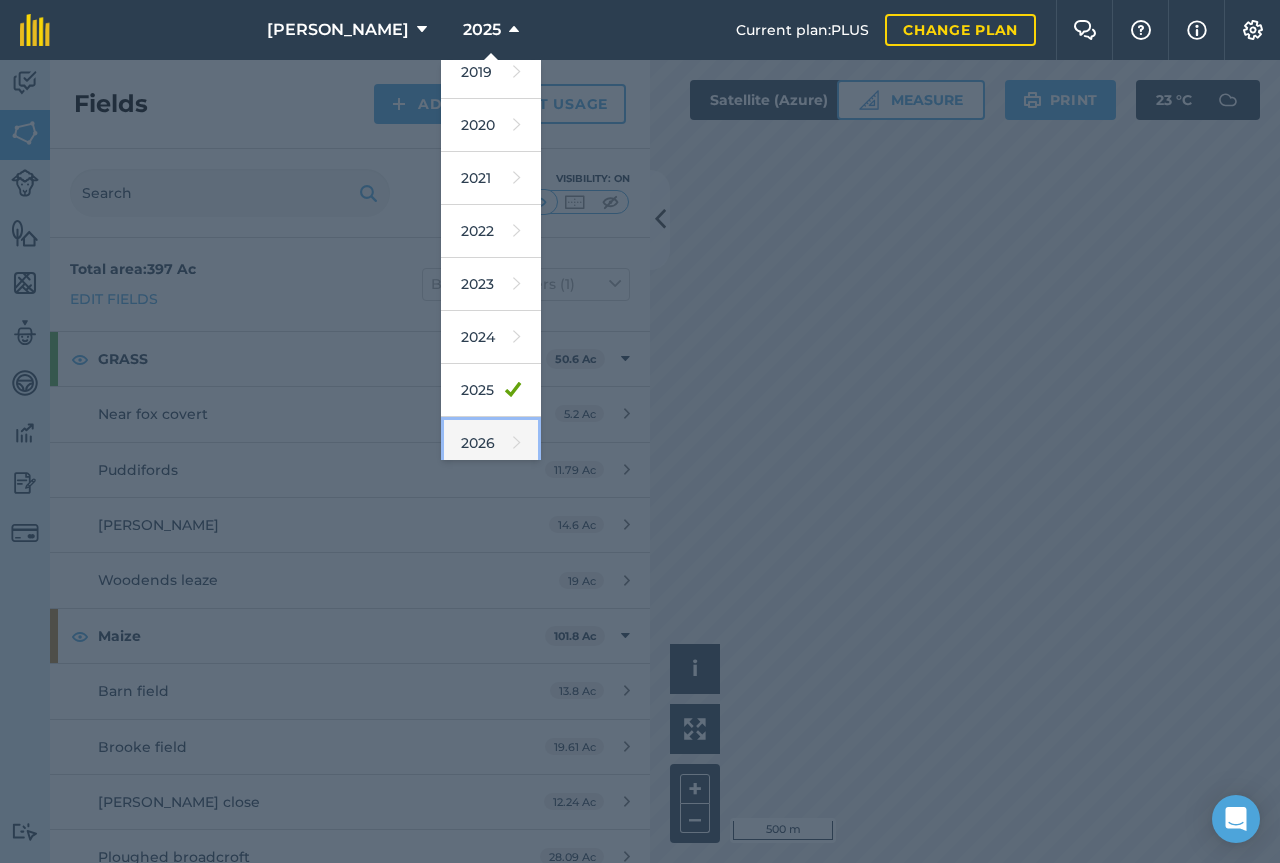click on "2026" at bounding box center [491, 443] 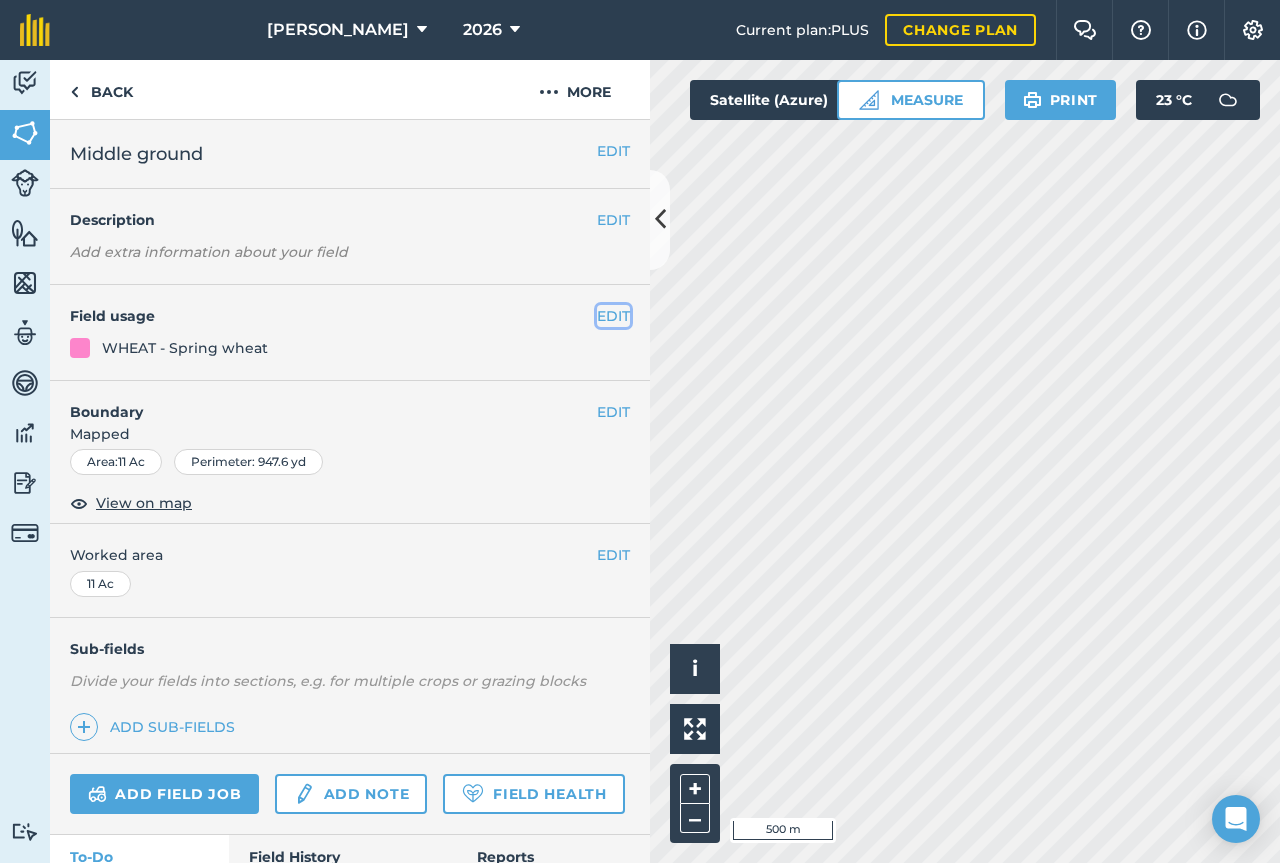 click on "EDIT" at bounding box center [613, 316] 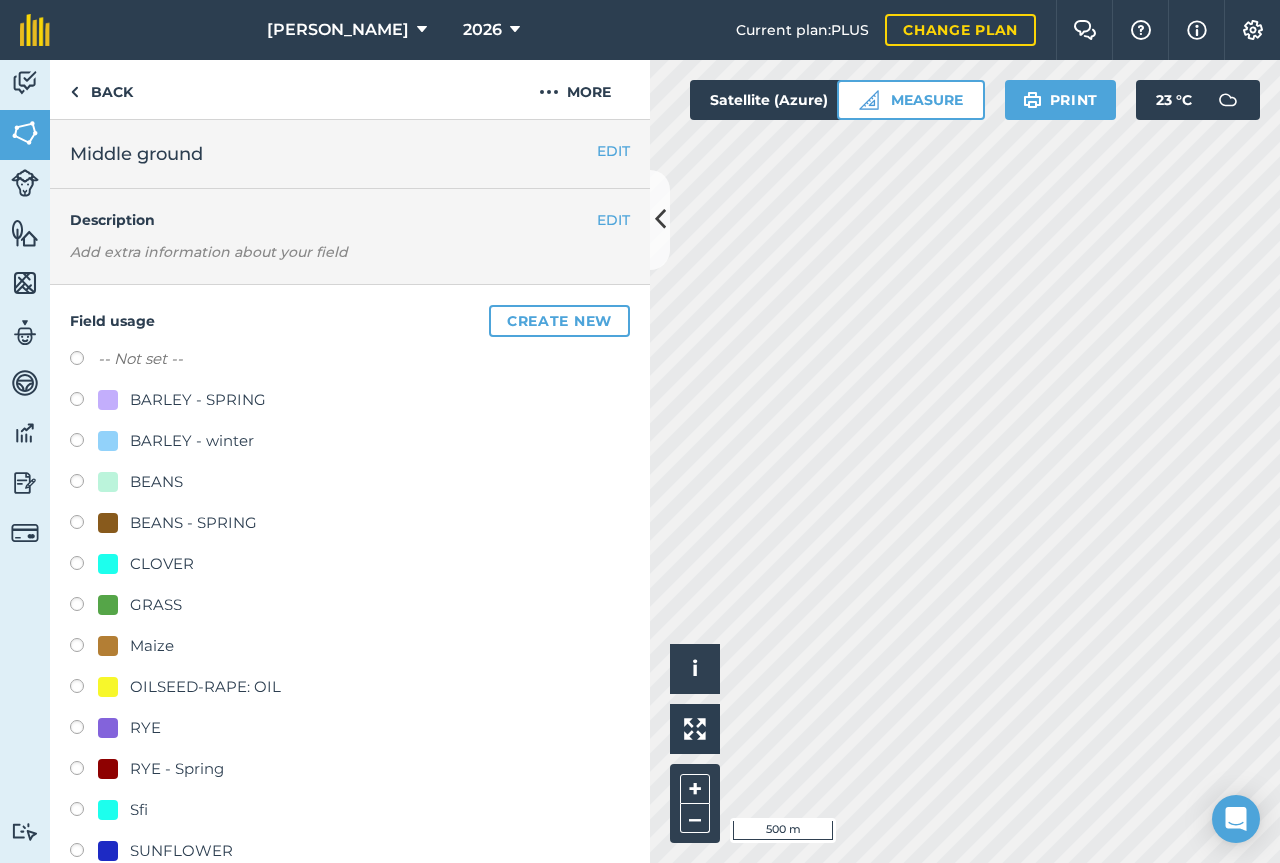 click at bounding box center [108, 769] 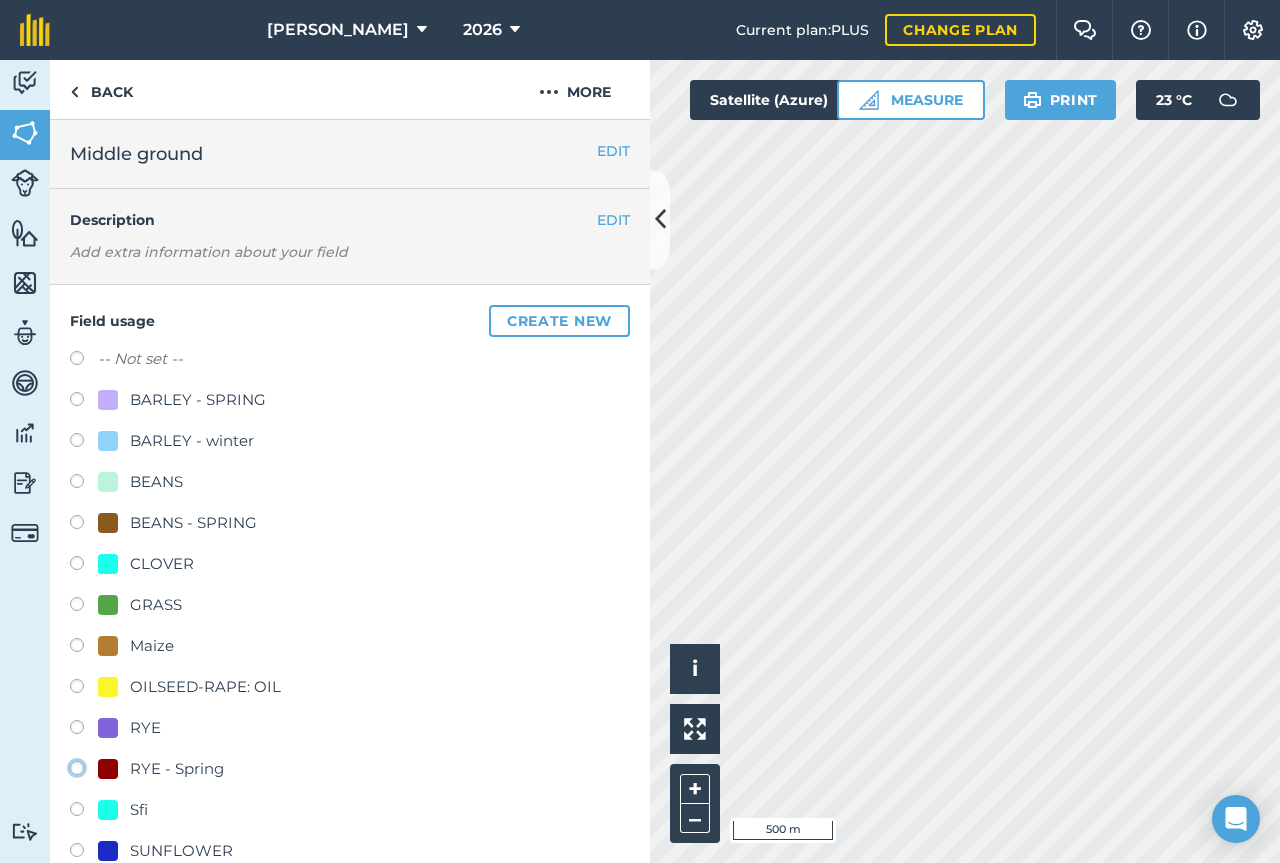 radio on "true" 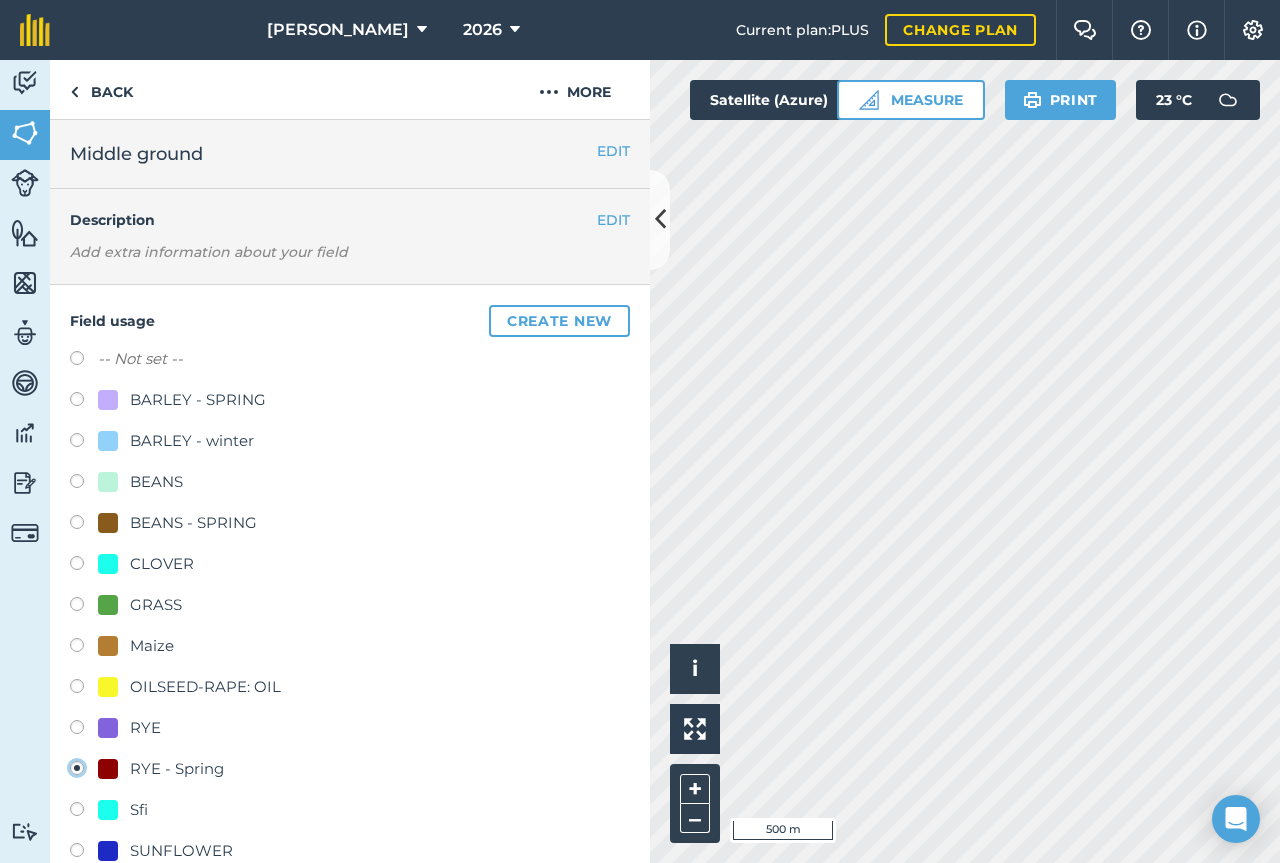 radio on "false" 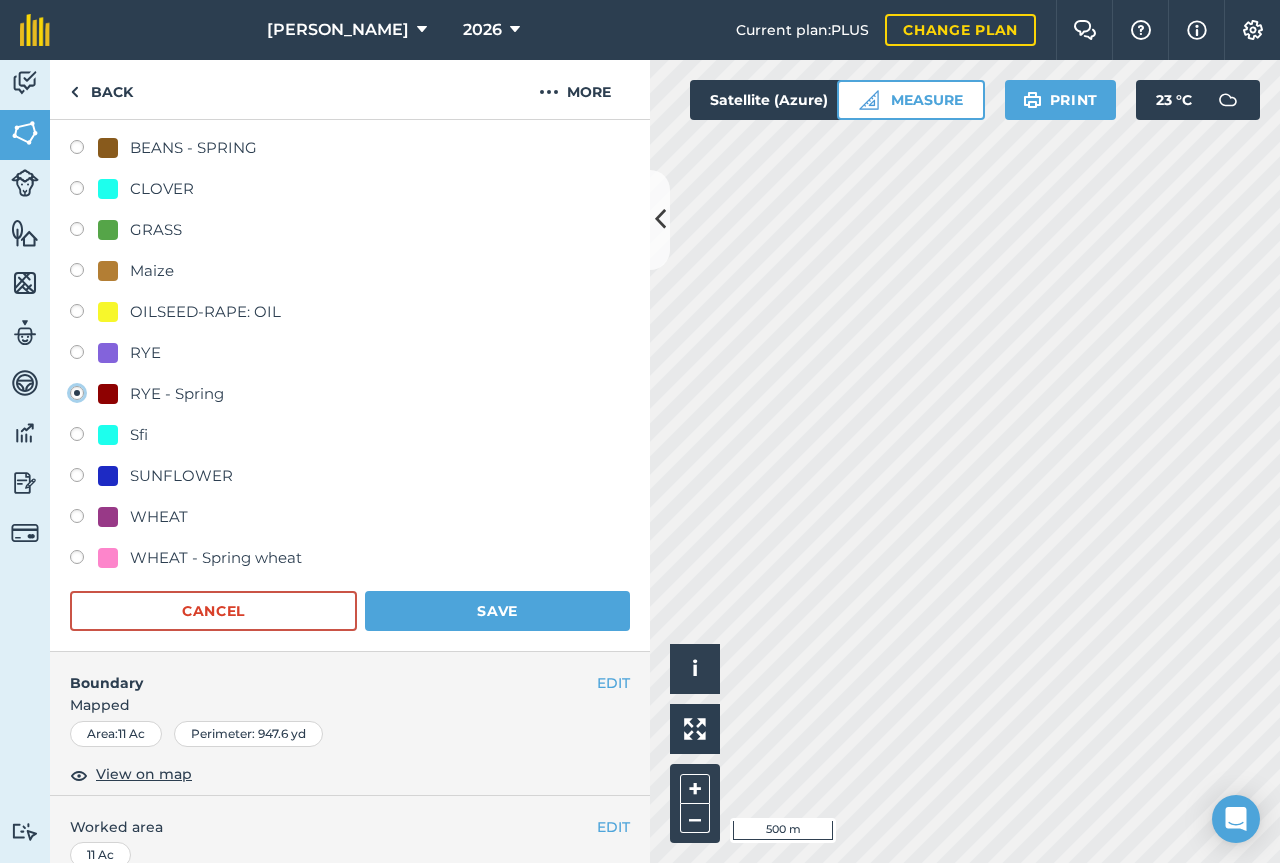 scroll, scrollTop: 373, scrollLeft: 0, axis: vertical 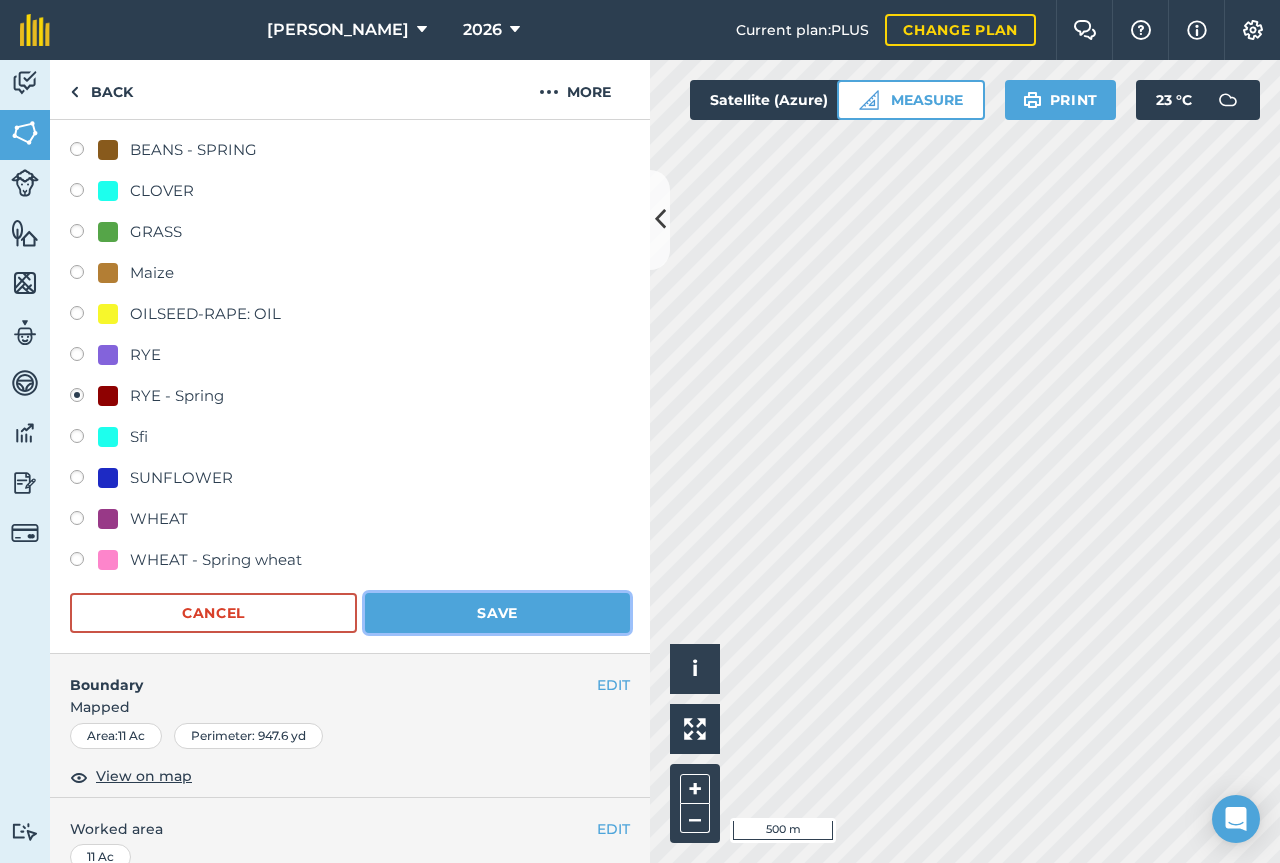 click on "Save" at bounding box center [497, 613] 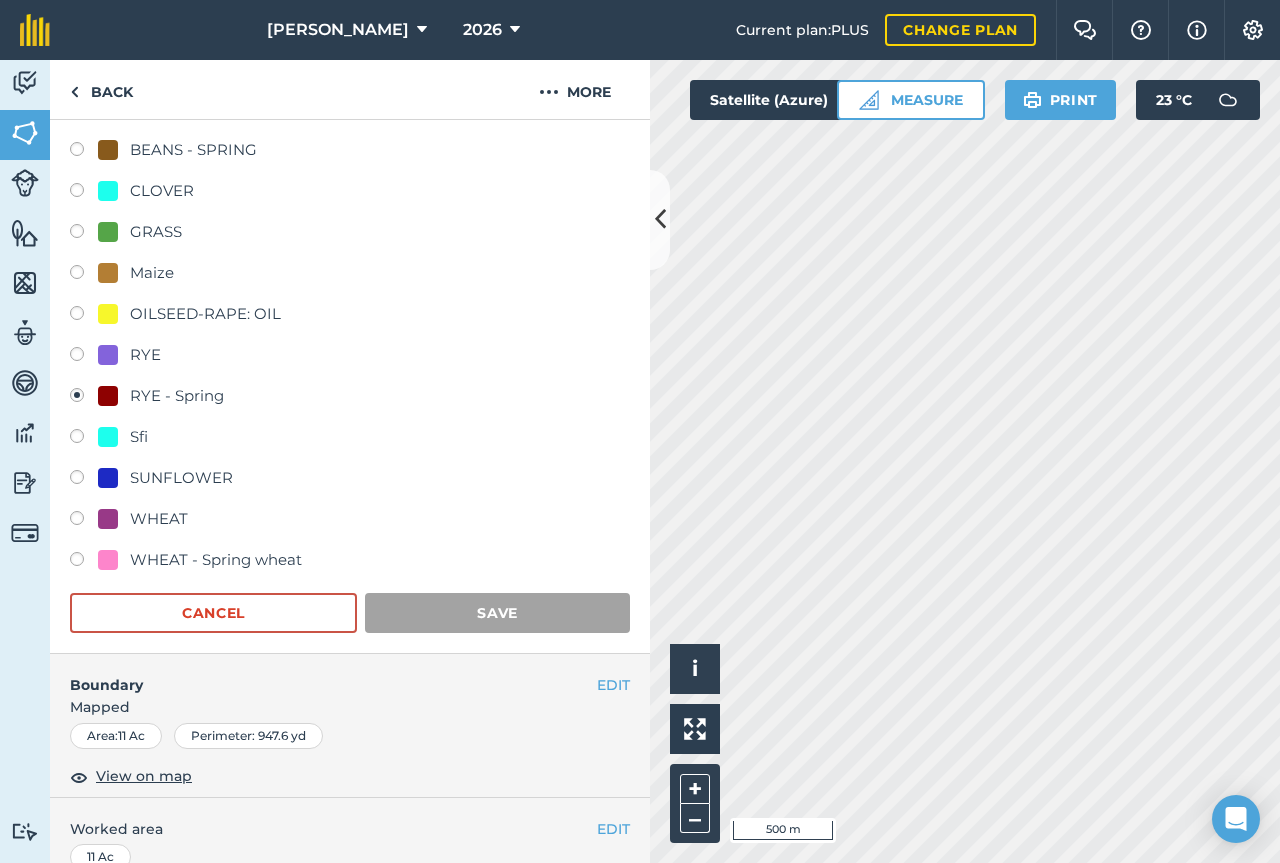 scroll, scrollTop: 134, scrollLeft: 0, axis: vertical 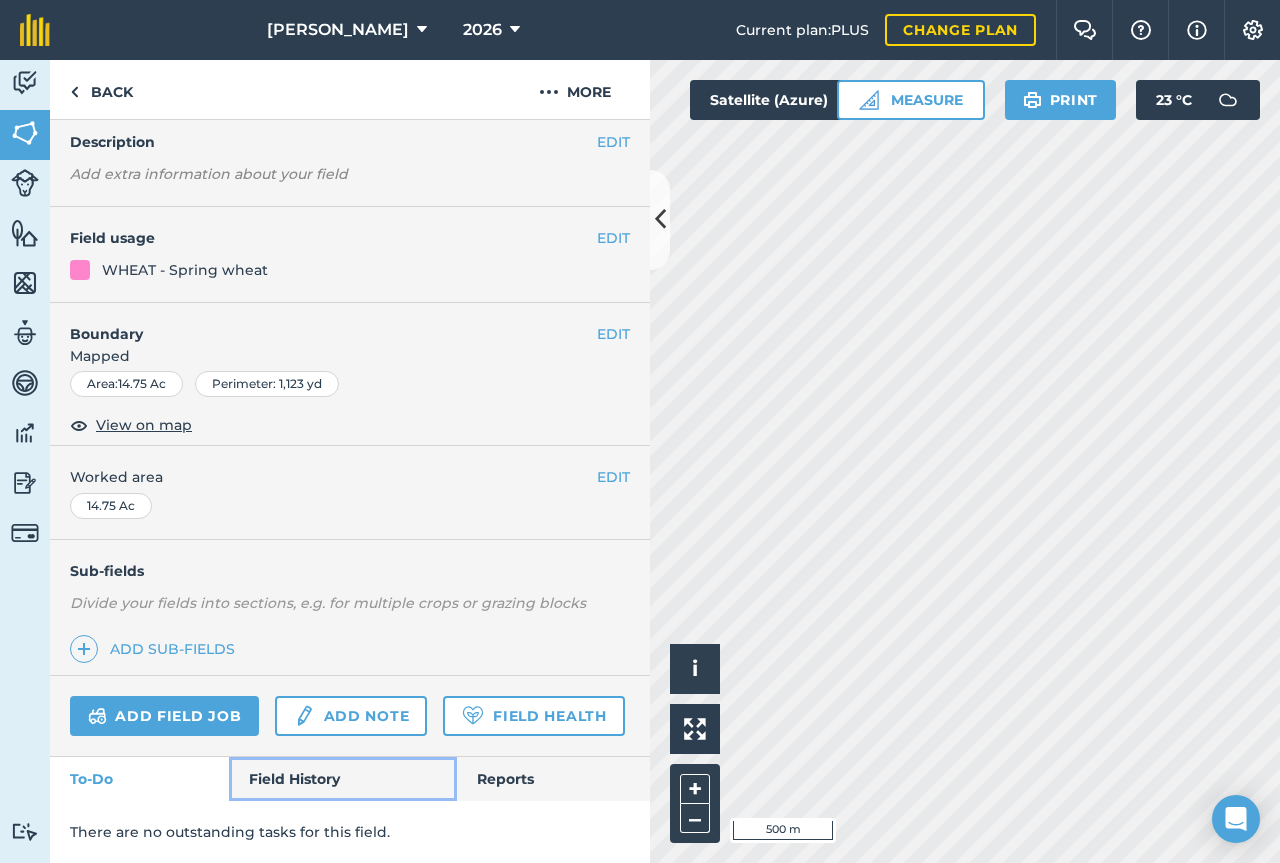click on "Field History" at bounding box center [342, 779] 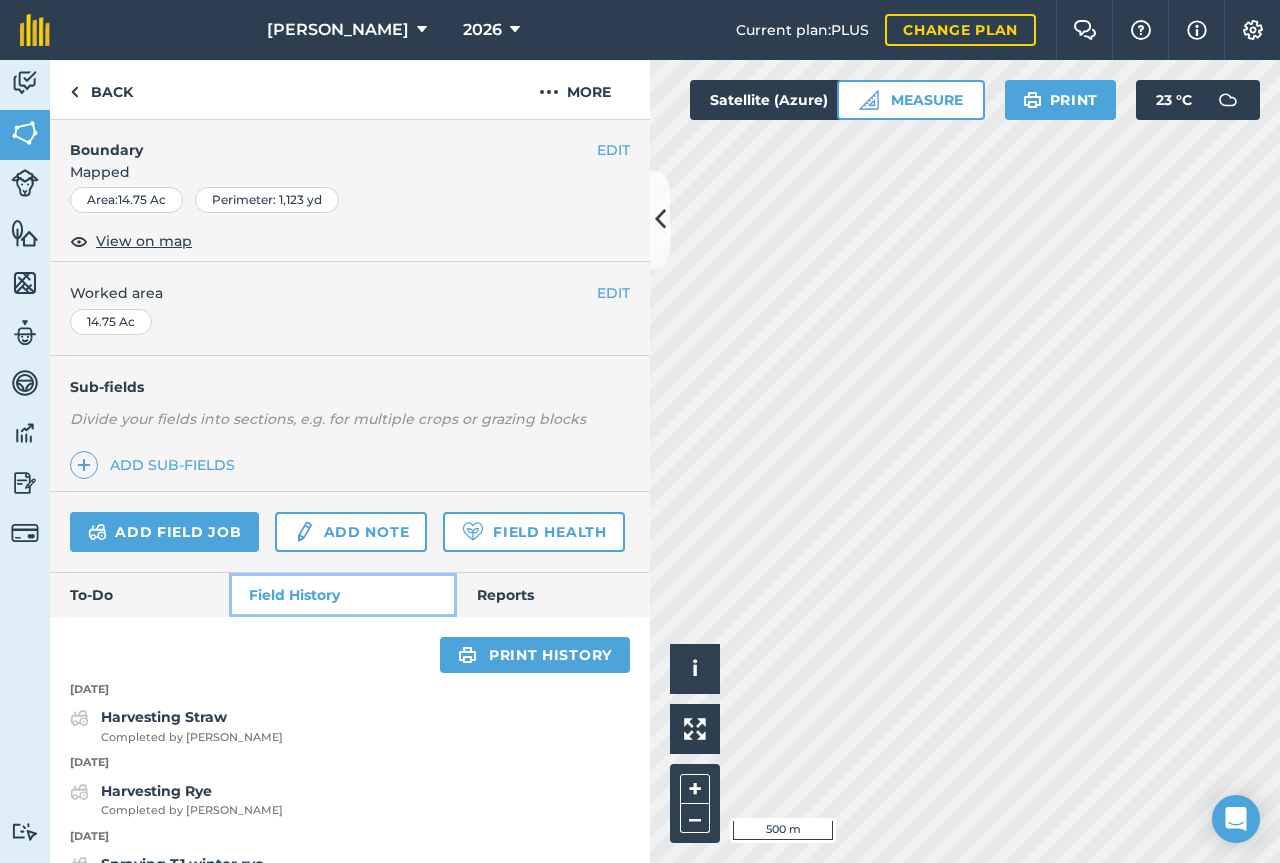 scroll, scrollTop: 0, scrollLeft: 0, axis: both 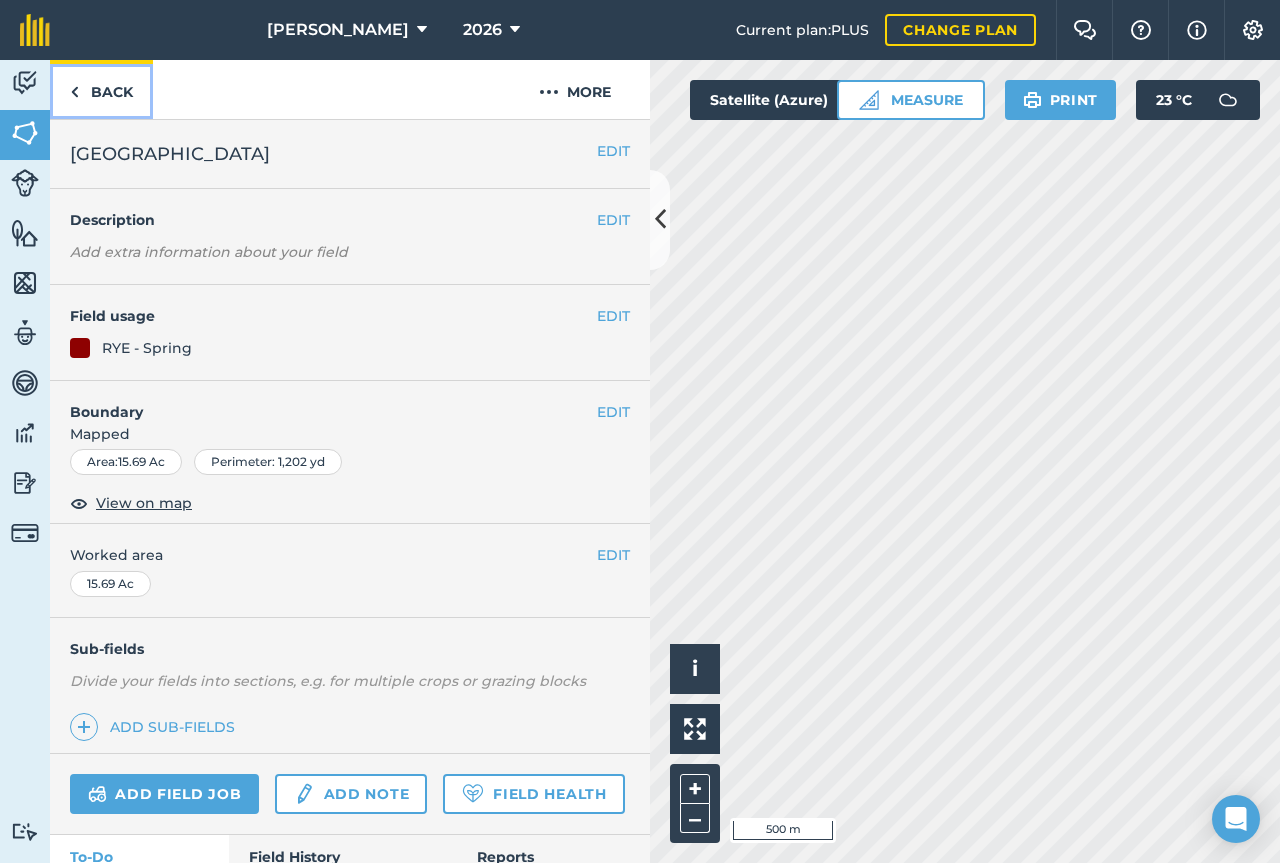 click on "Back" at bounding box center [101, 89] 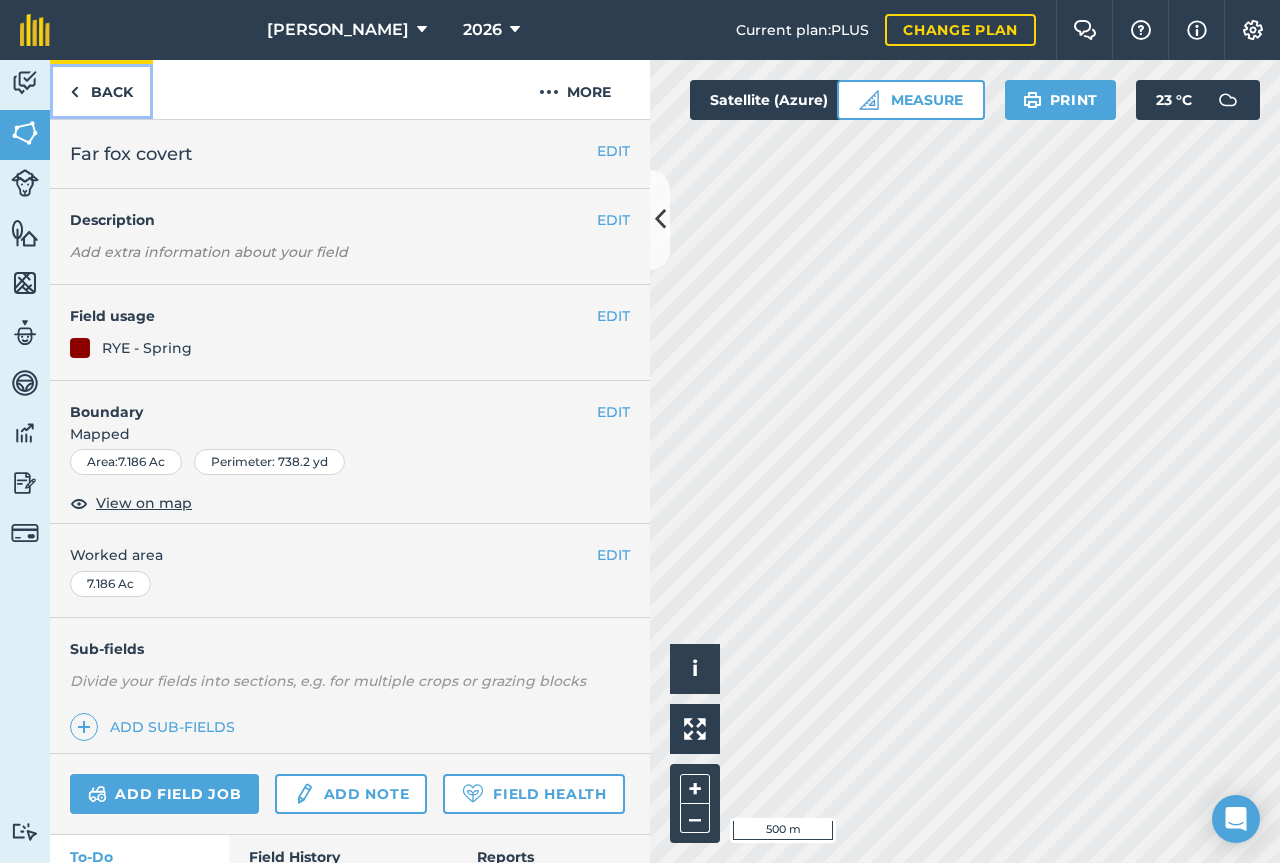 click on "Back" at bounding box center (101, 89) 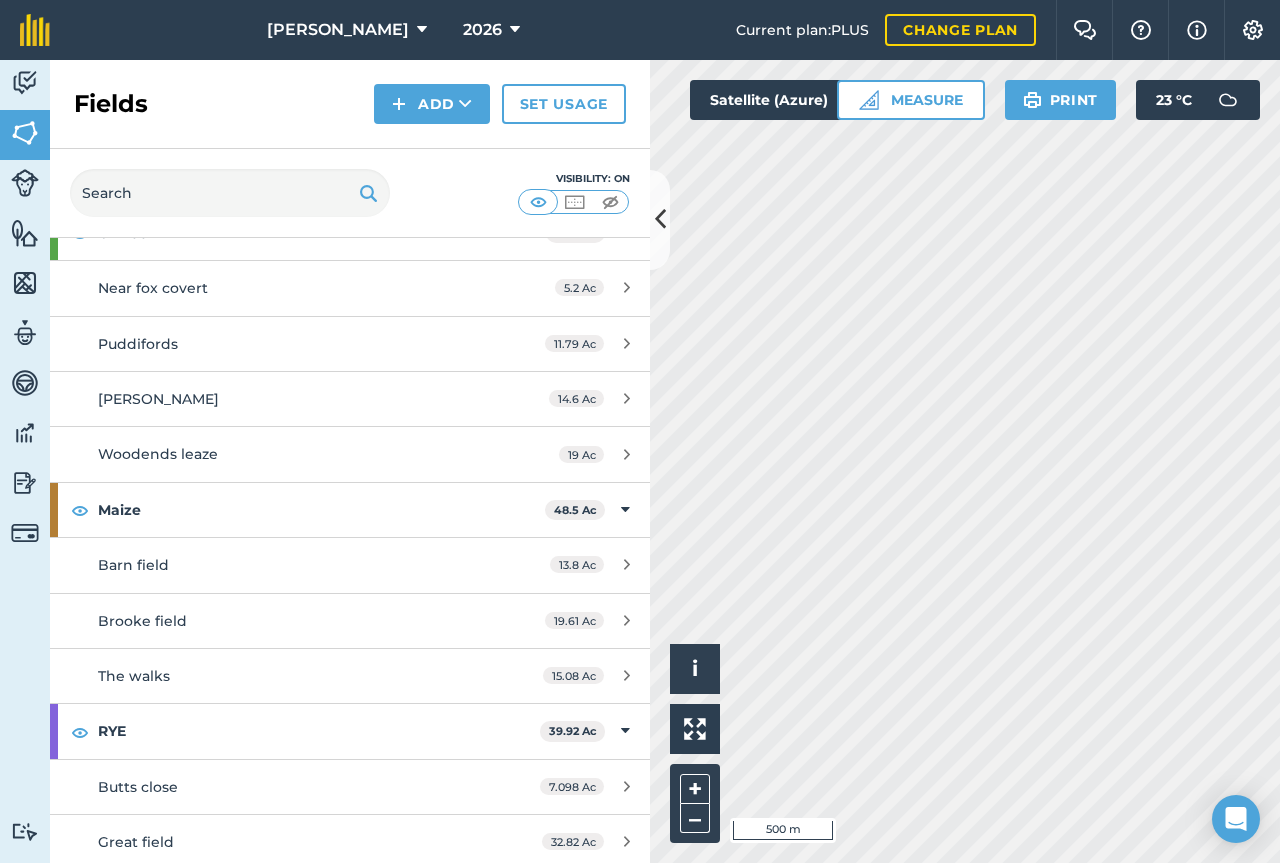 scroll, scrollTop: 0, scrollLeft: 0, axis: both 